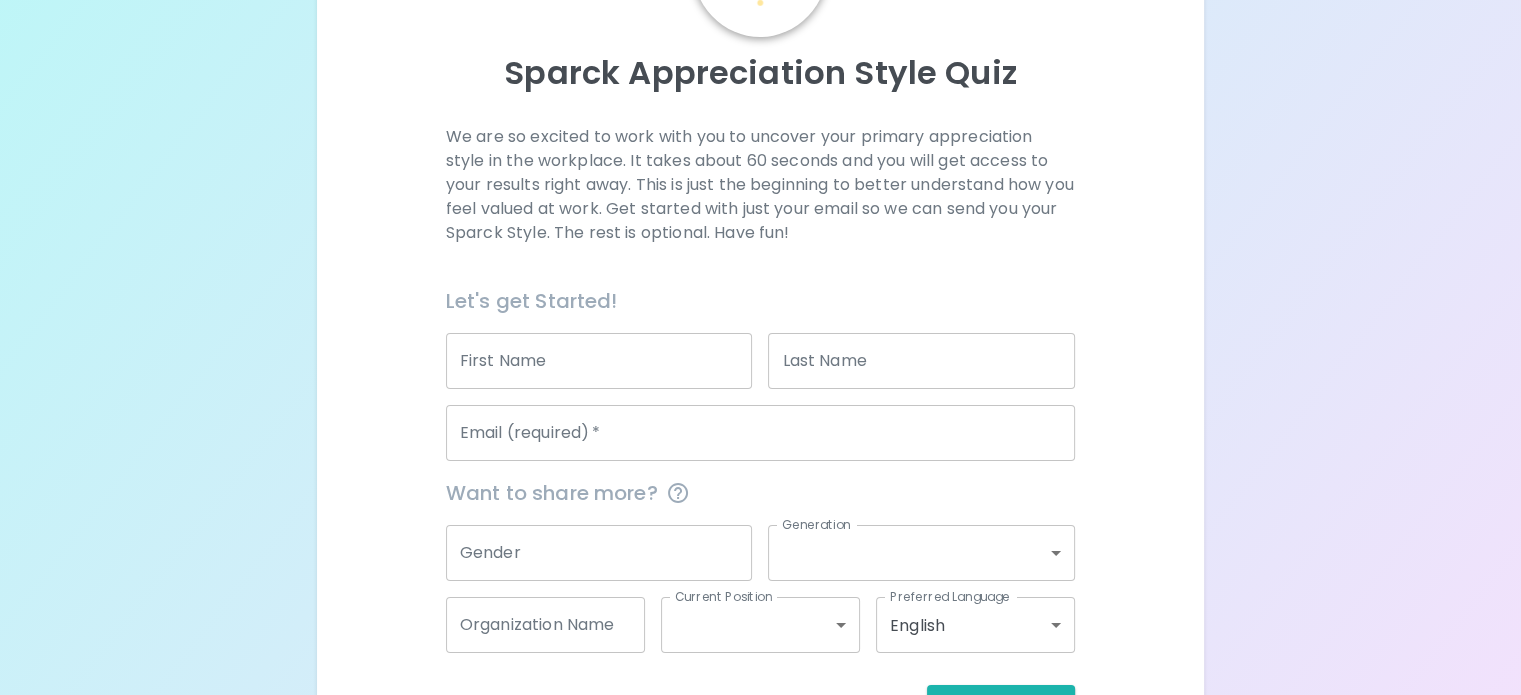scroll, scrollTop: 0, scrollLeft: 0, axis: both 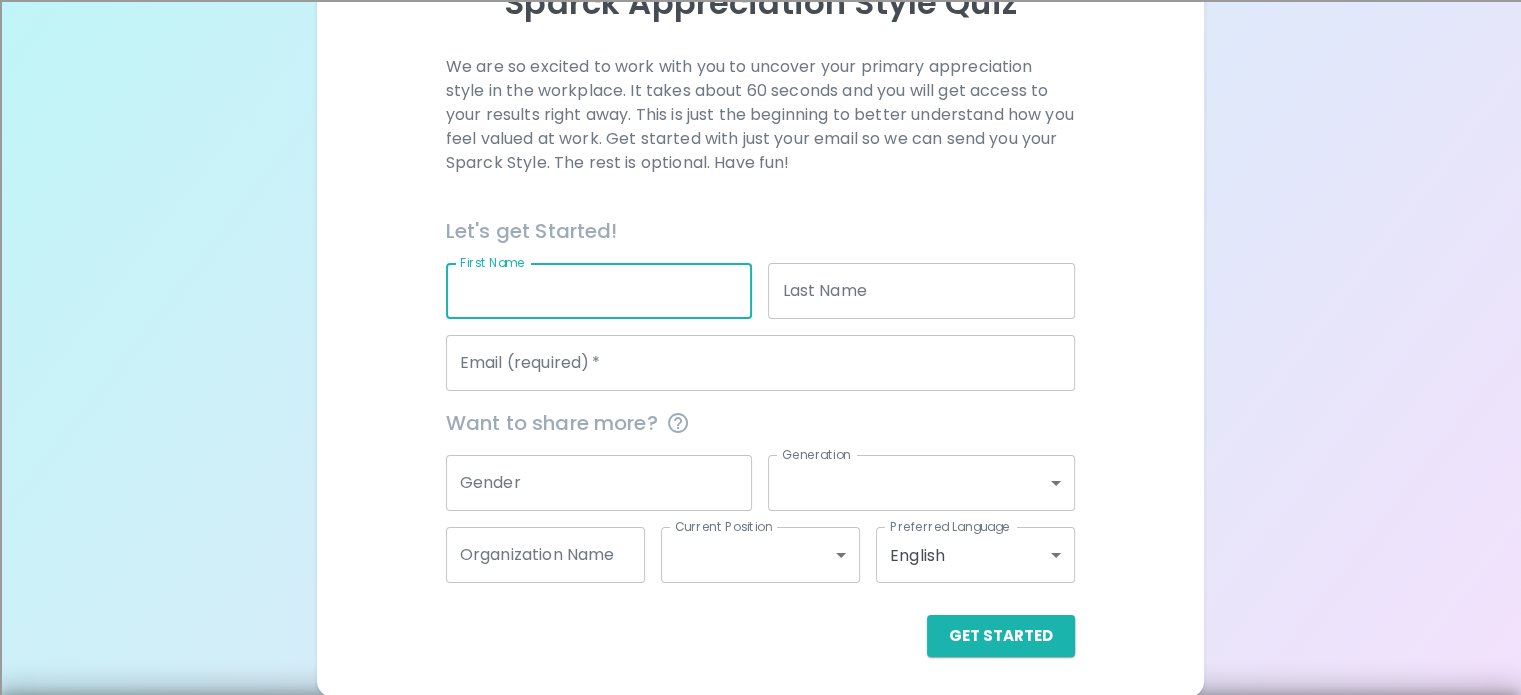 click on "First Name" at bounding box center (599, 291) 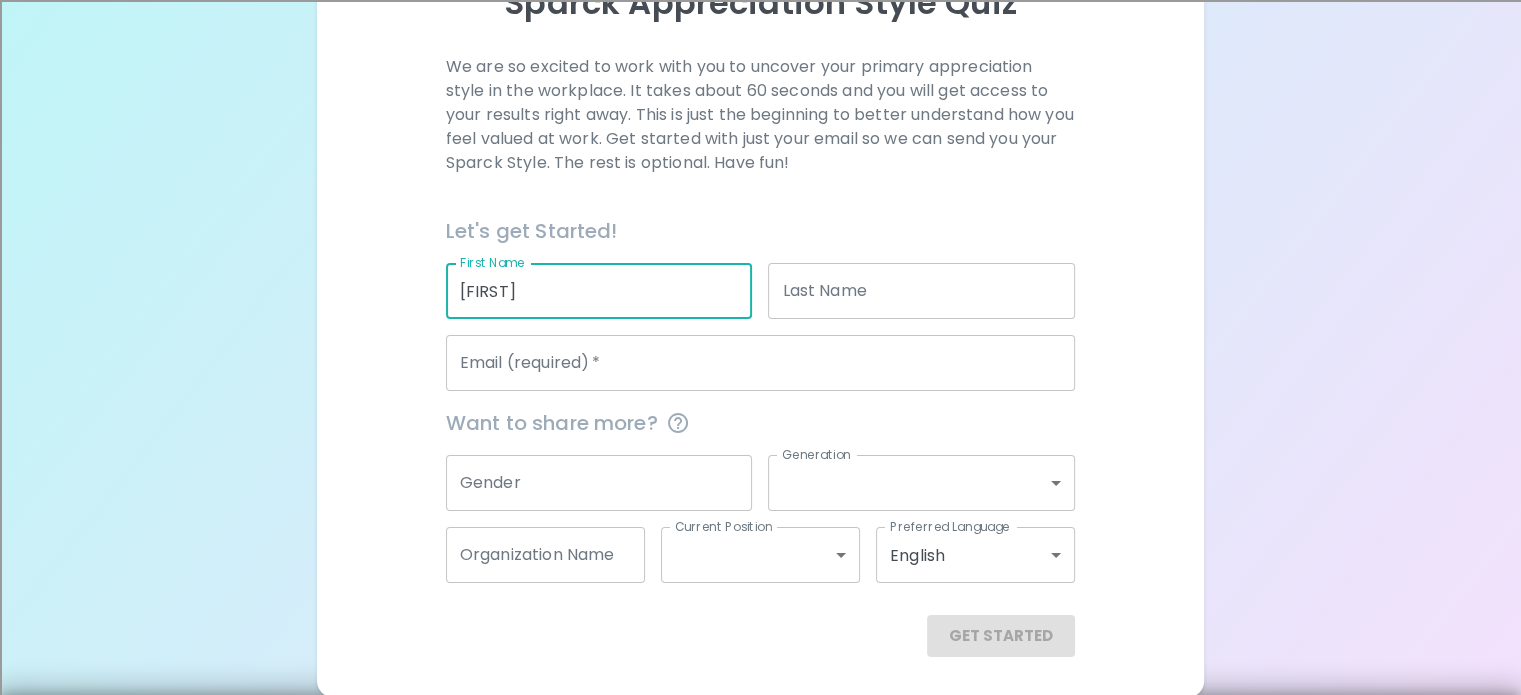 type on "[FIRST]" 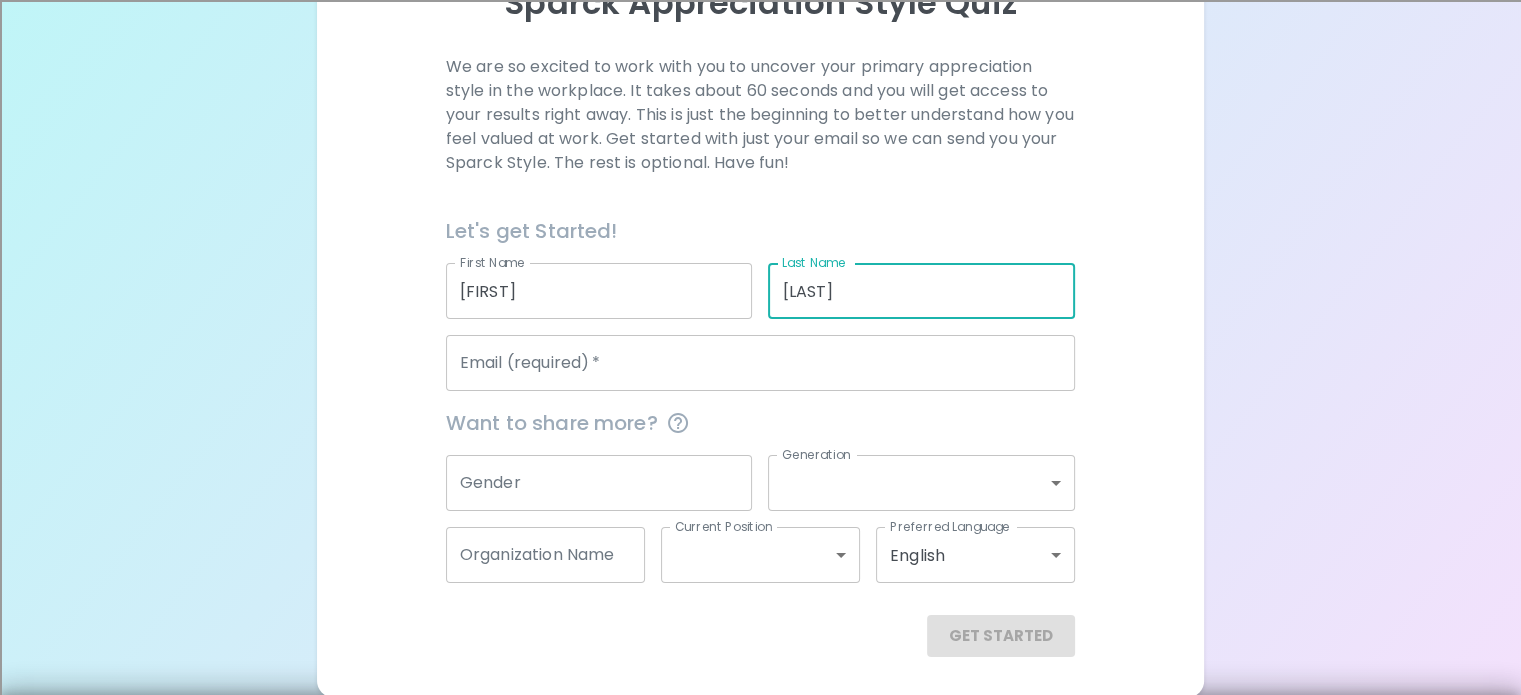 type on "[LAST]" 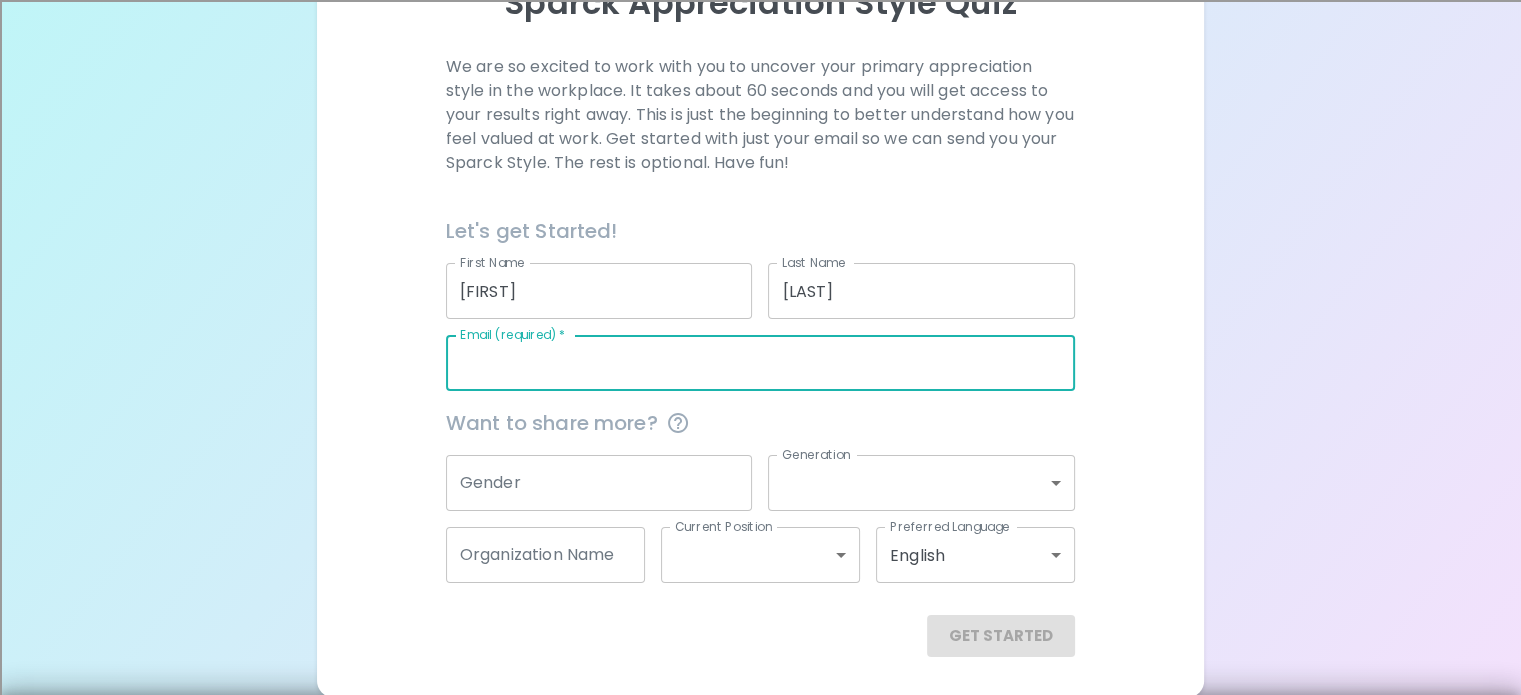 click on "Email (required)   *" at bounding box center [760, 363] 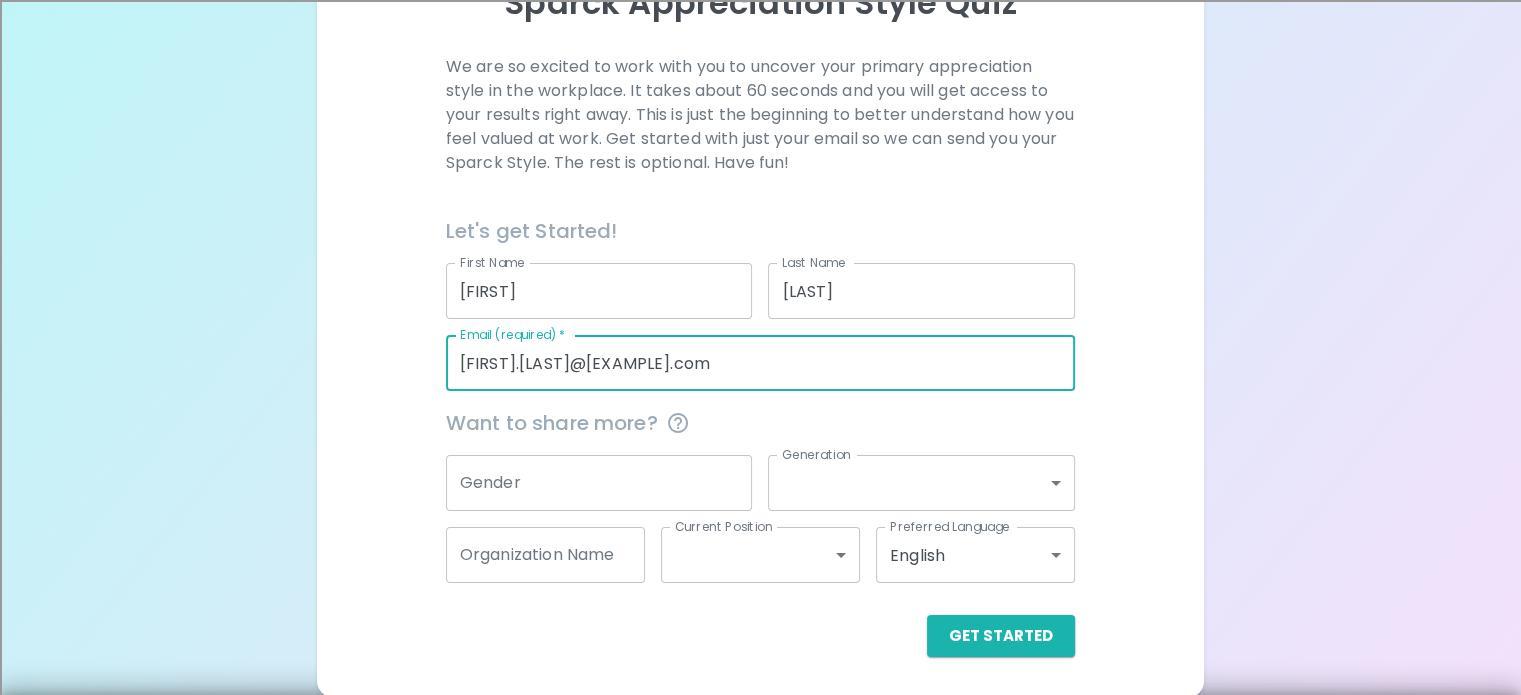 scroll, scrollTop: 305, scrollLeft: 0, axis: vertical 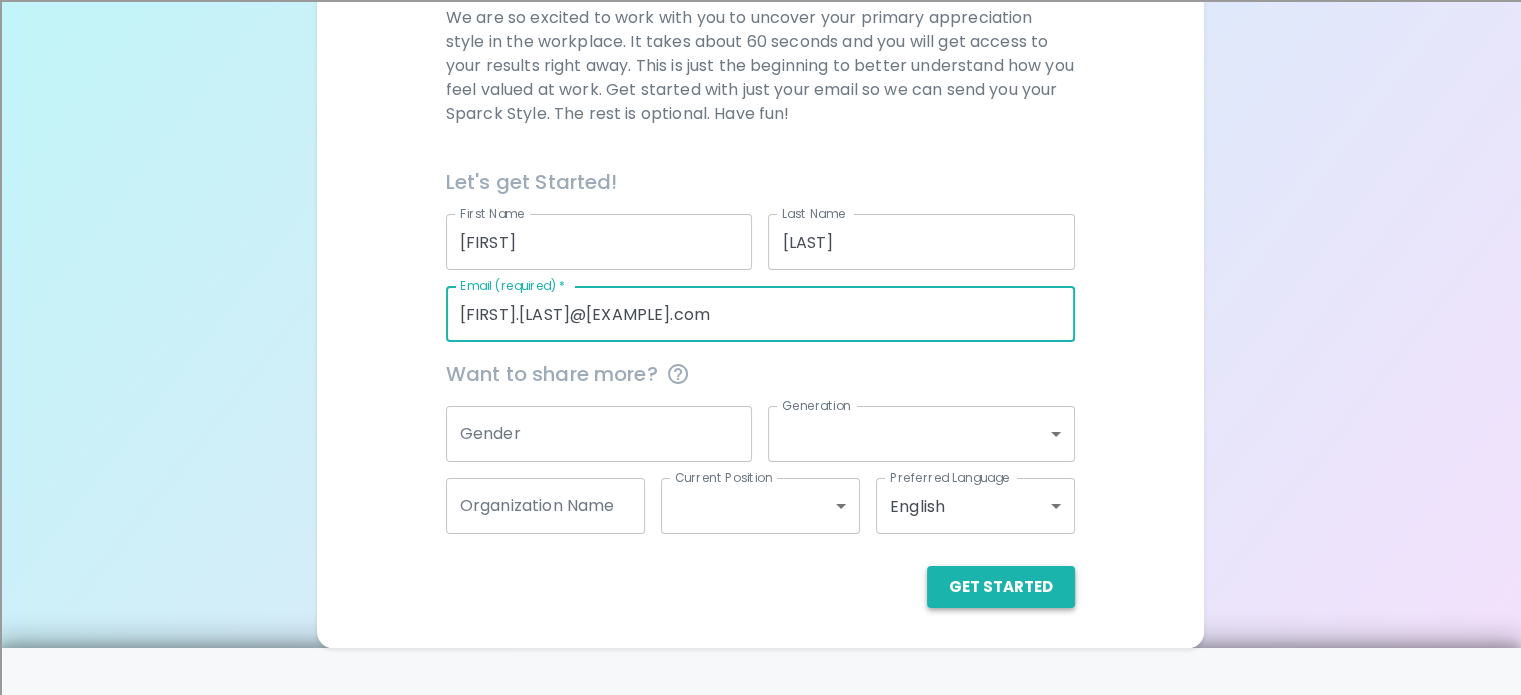 click on "Get Started" at bounding box center [1001, 587] 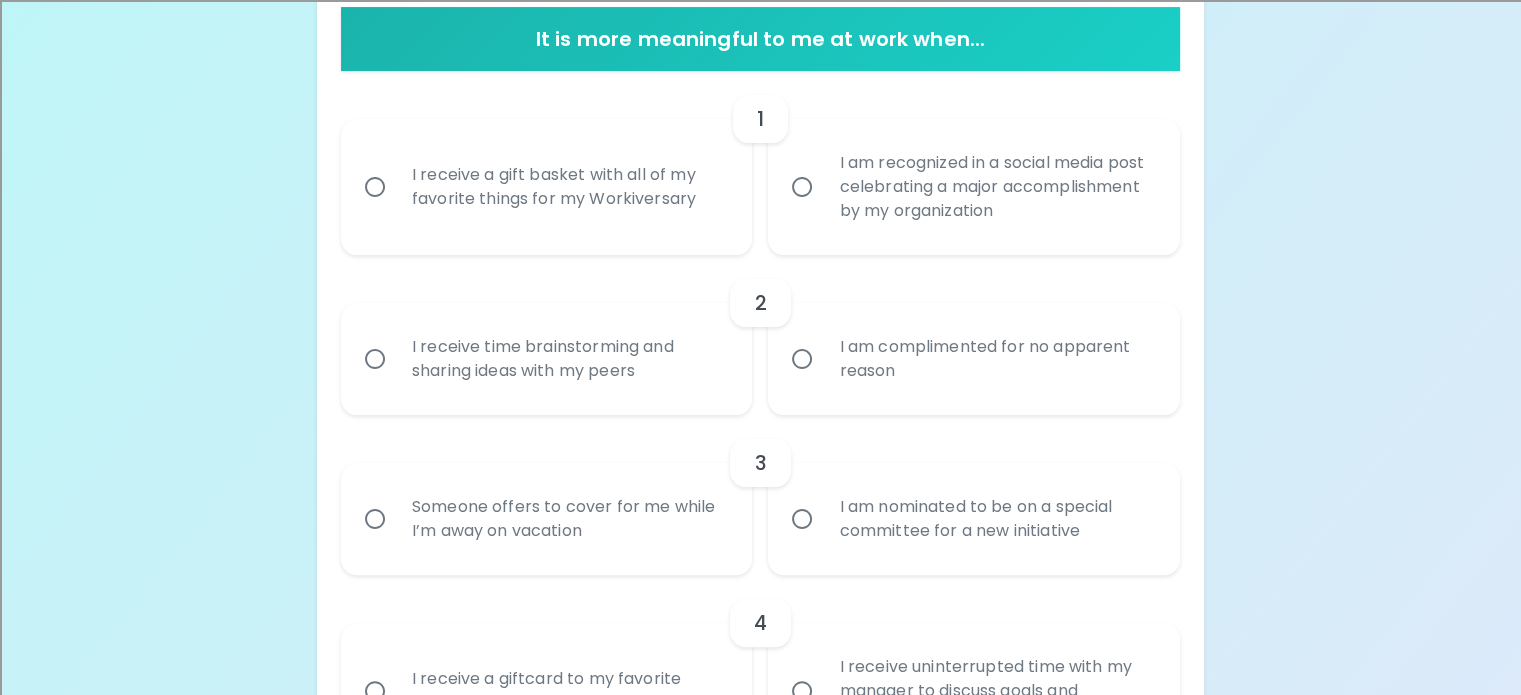scroll, scrollTop: 404, scrollLeft: 0, axis: vertical 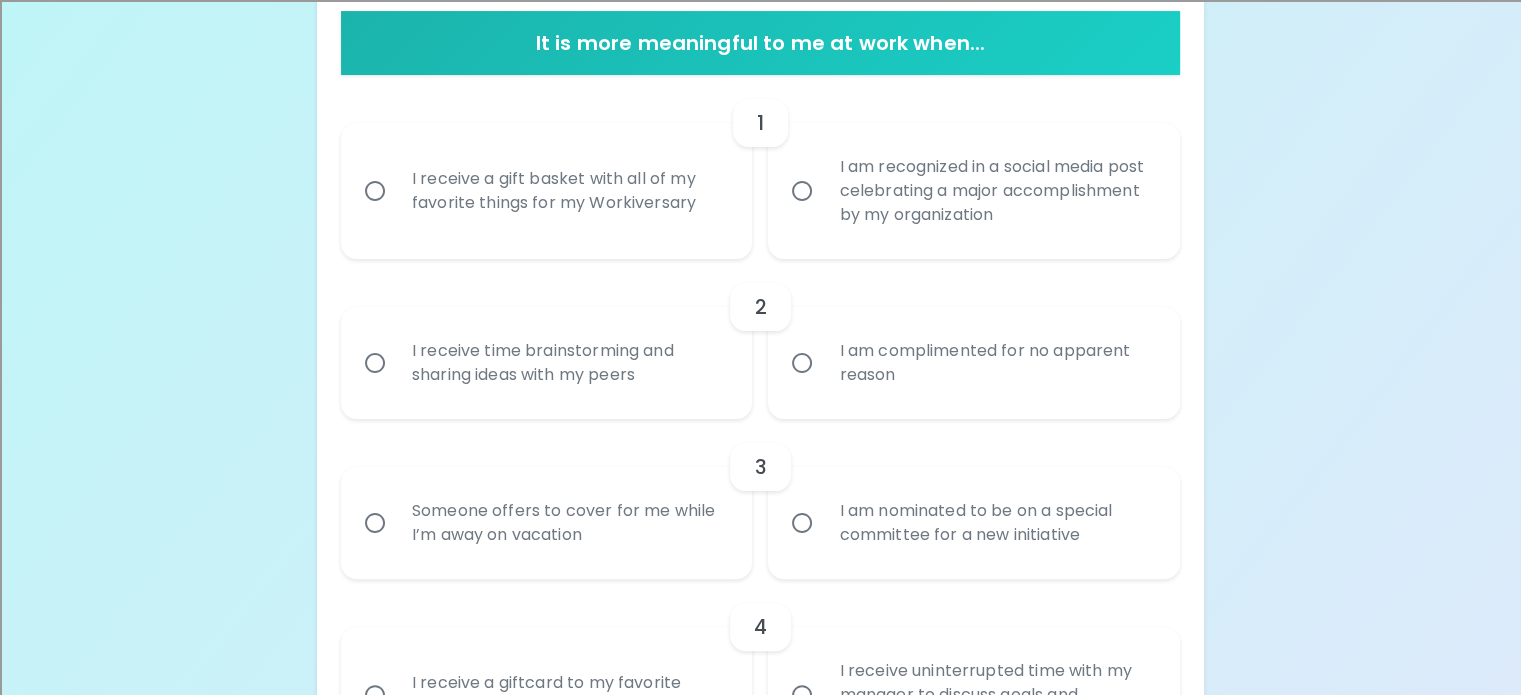 click on "I receive a gift basket with all of my favorite things for my Workiversary" at bounding box center [569, 191] 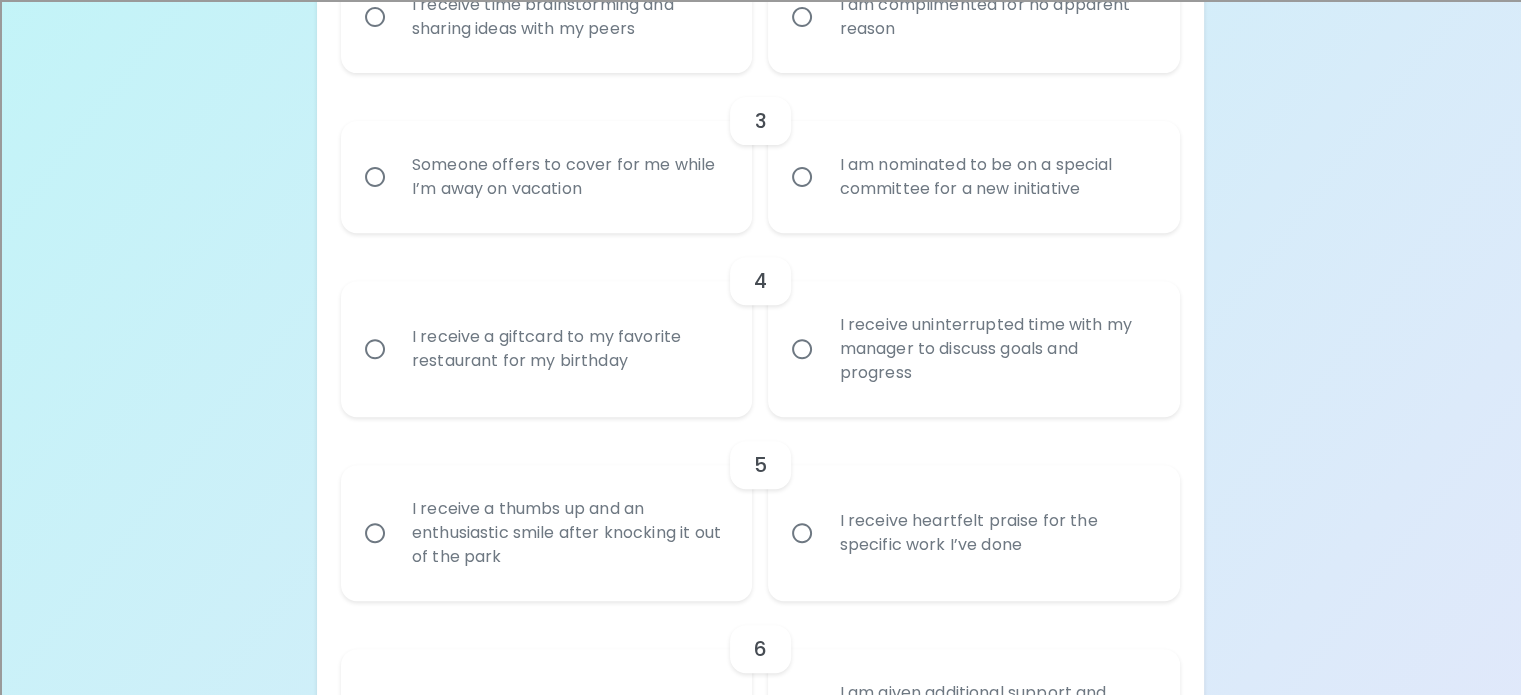 scroll, scrollTop: 751, scrollLeft: 0, axis: vertical 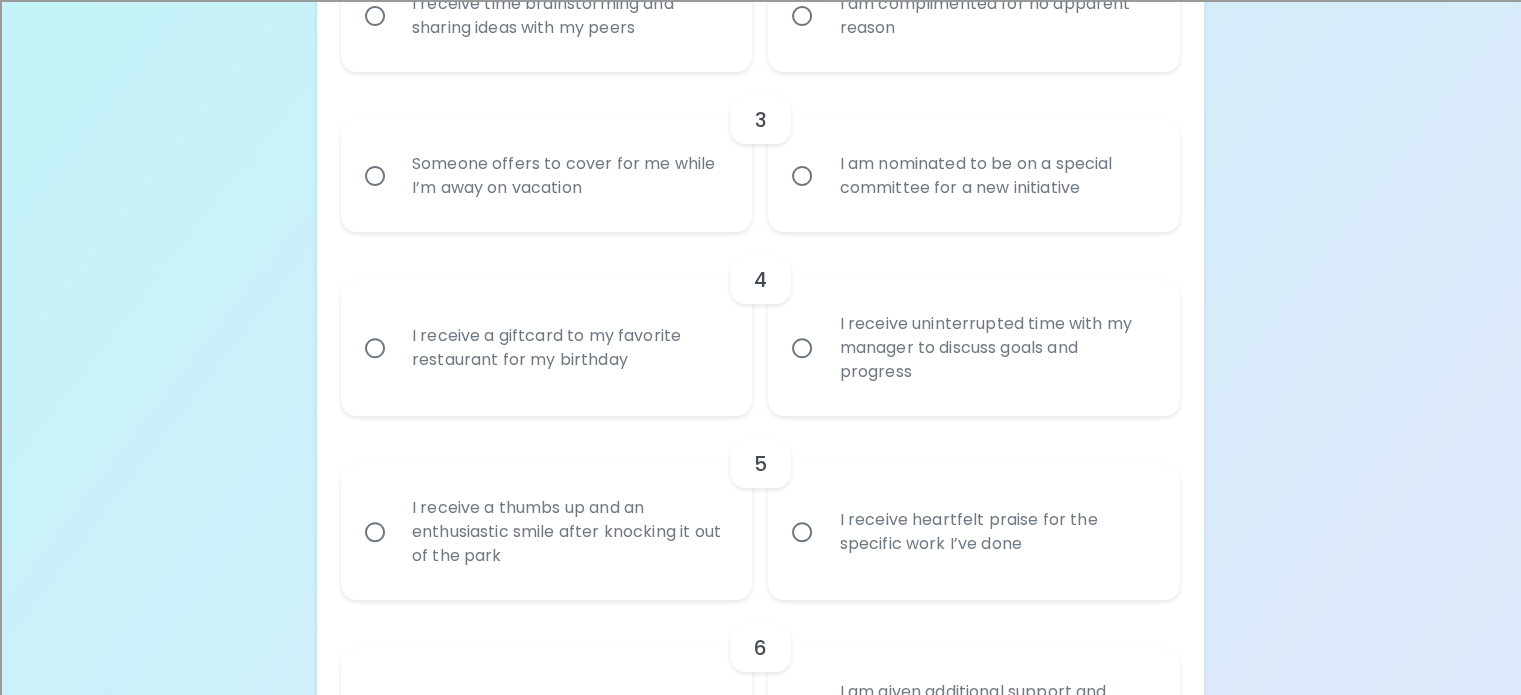 click on "I am complimented for no apparent reason" at bounding box center [996, 16] 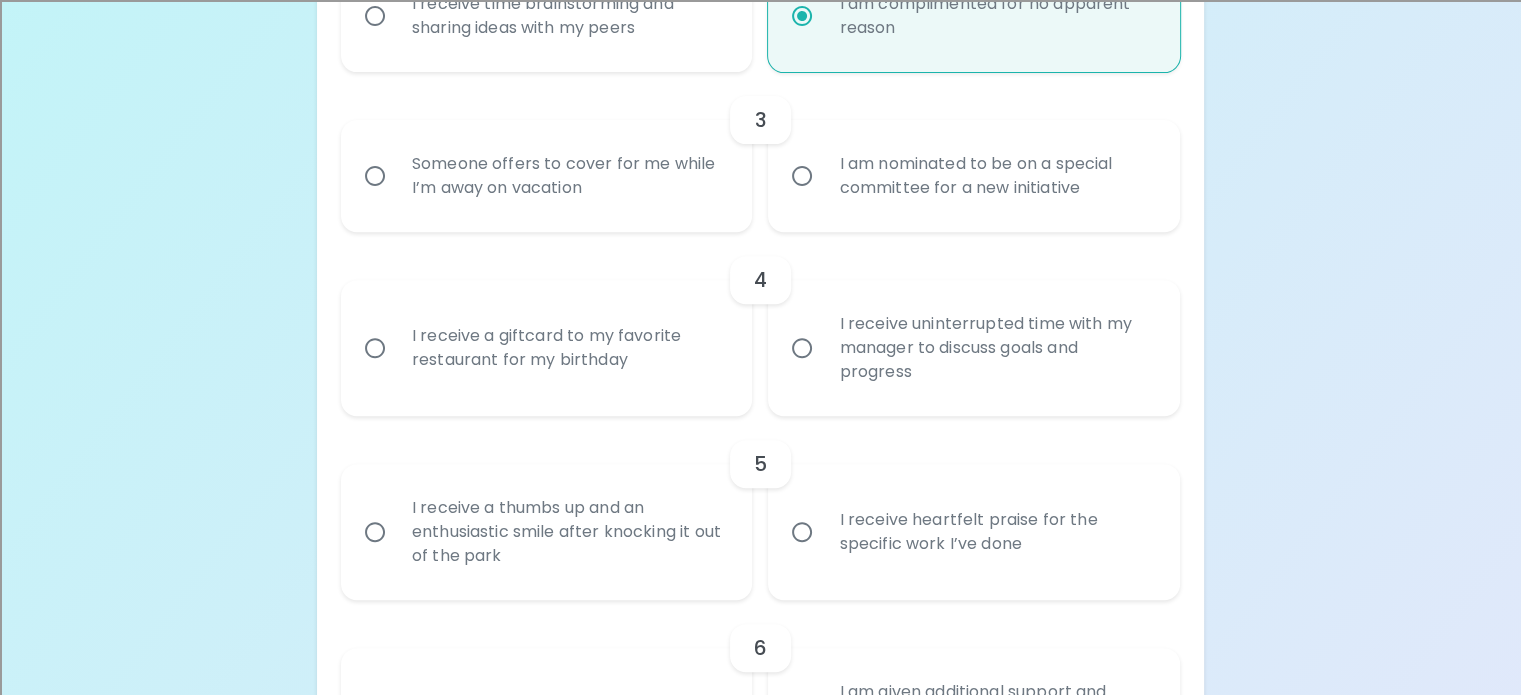 scroll, scrollTop: 911, scrollLeft: 0, axis: vertical 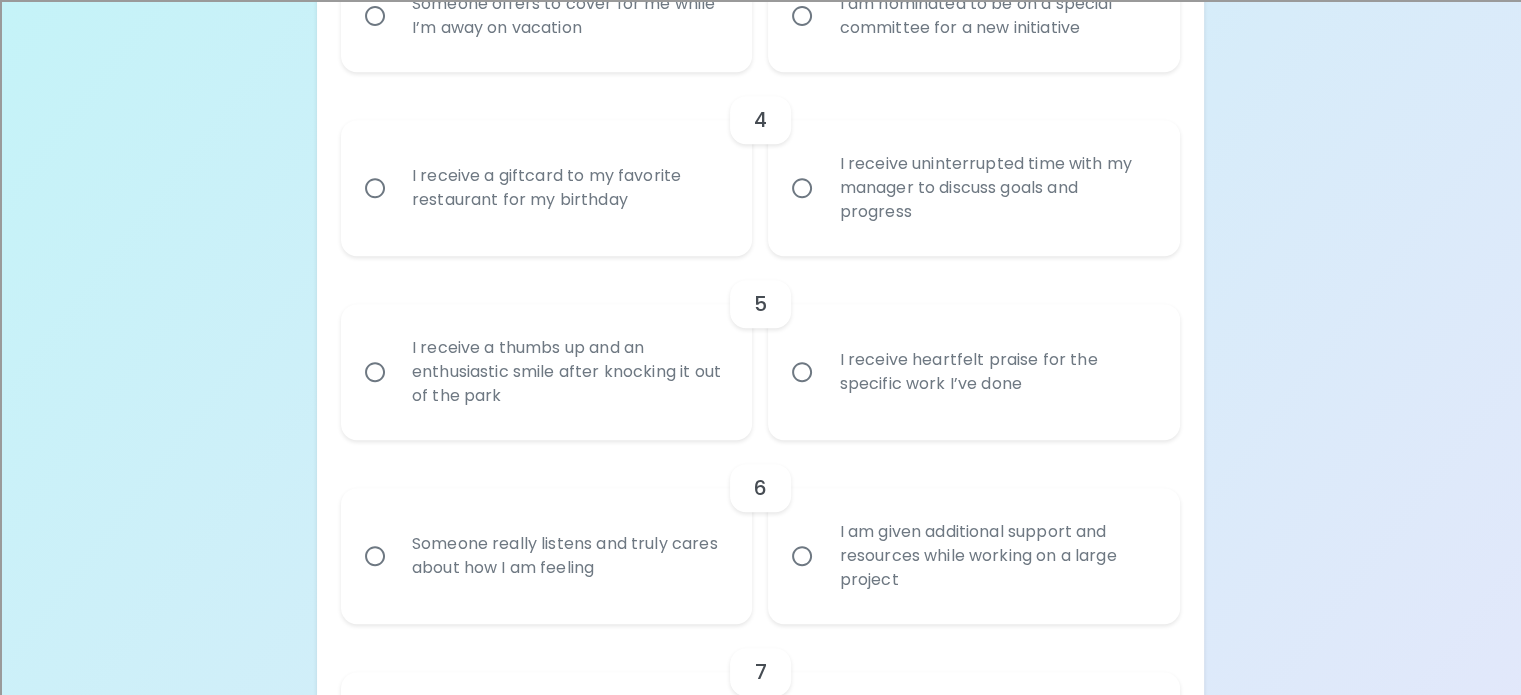 radio on "true" 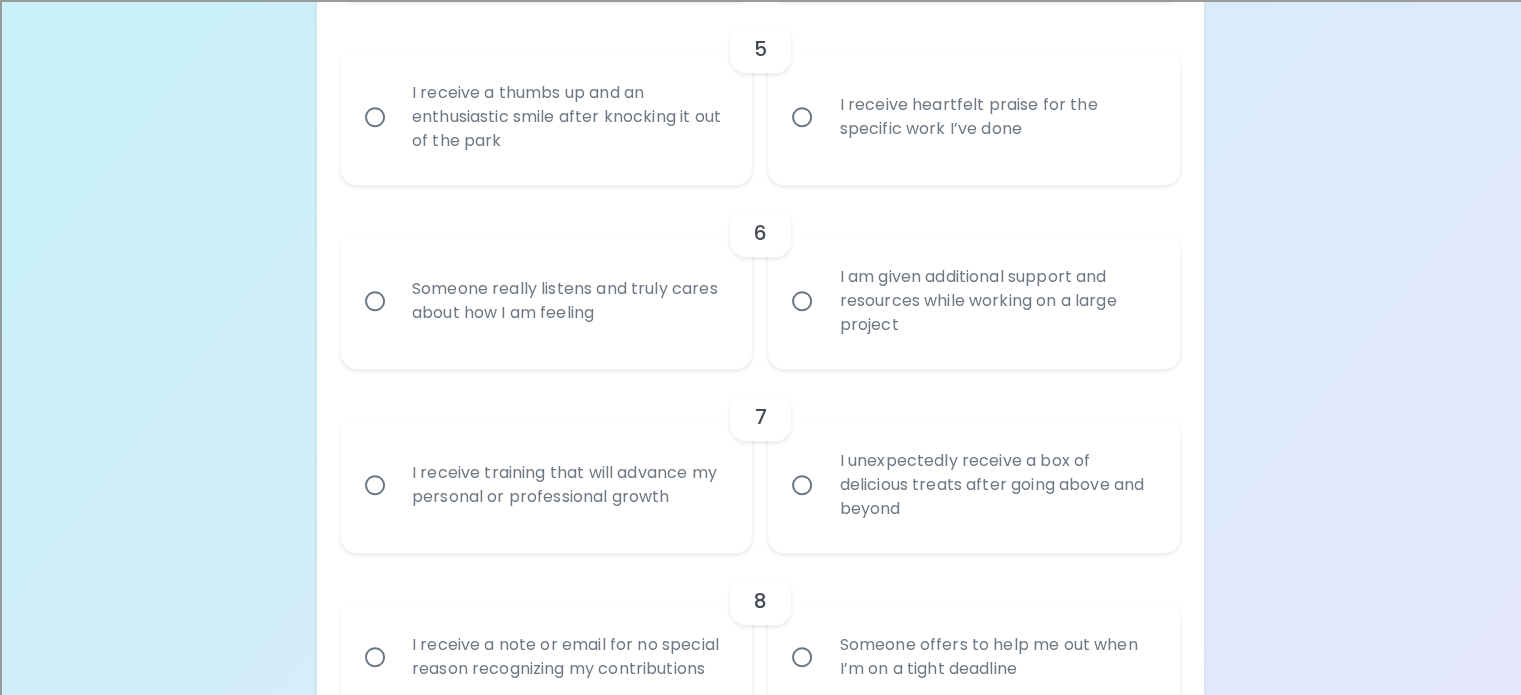 scroll, scrollTop: 1167, scrollLeft: 0, axis: vertical 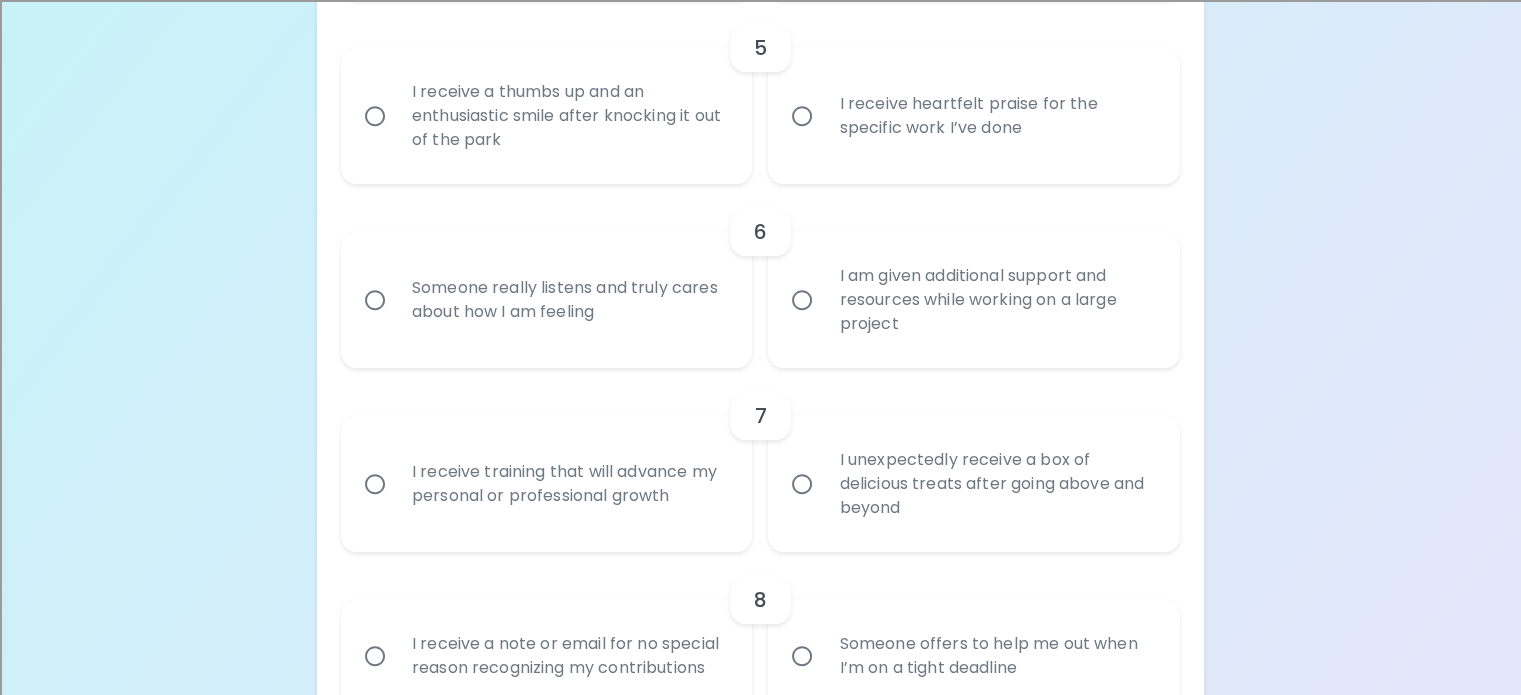 radio on "true" 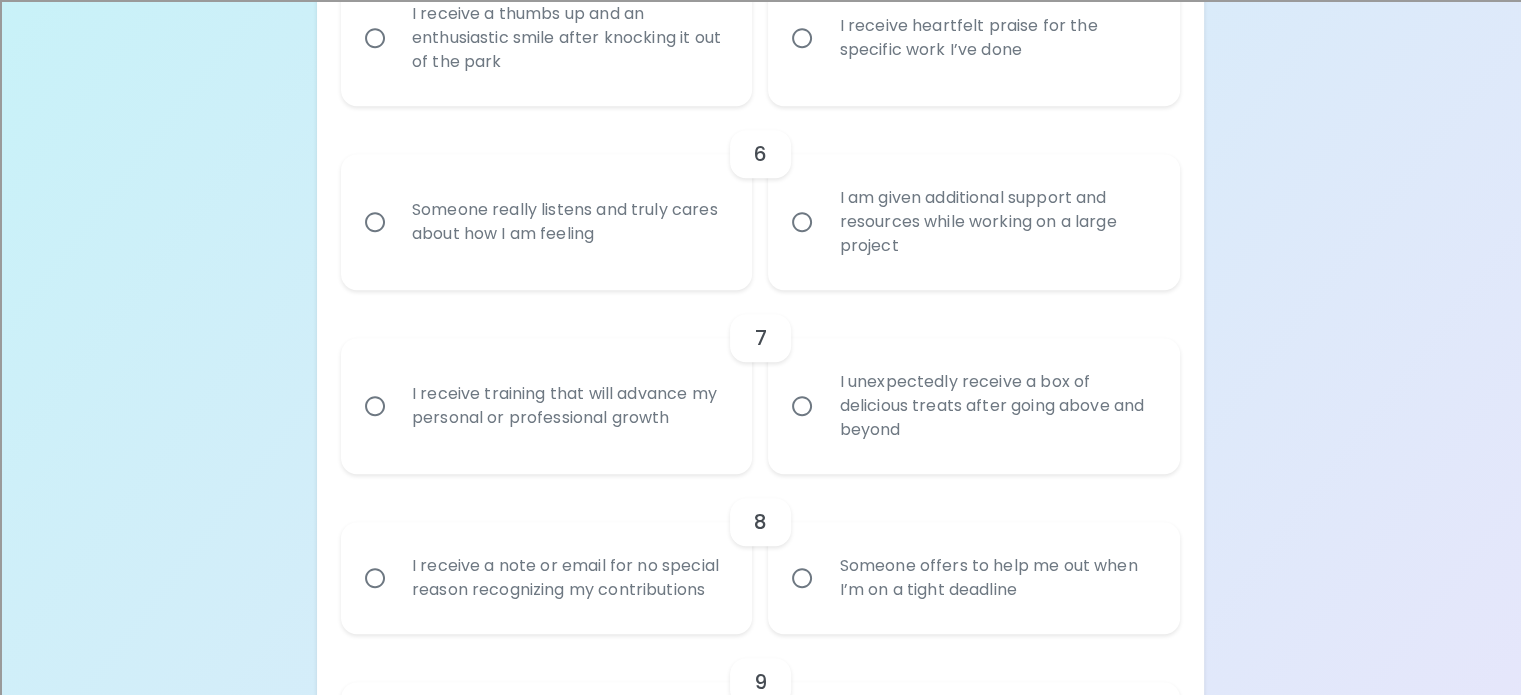scroll, scrollTop: 1327, scrollLeft: 0, axis: vertical 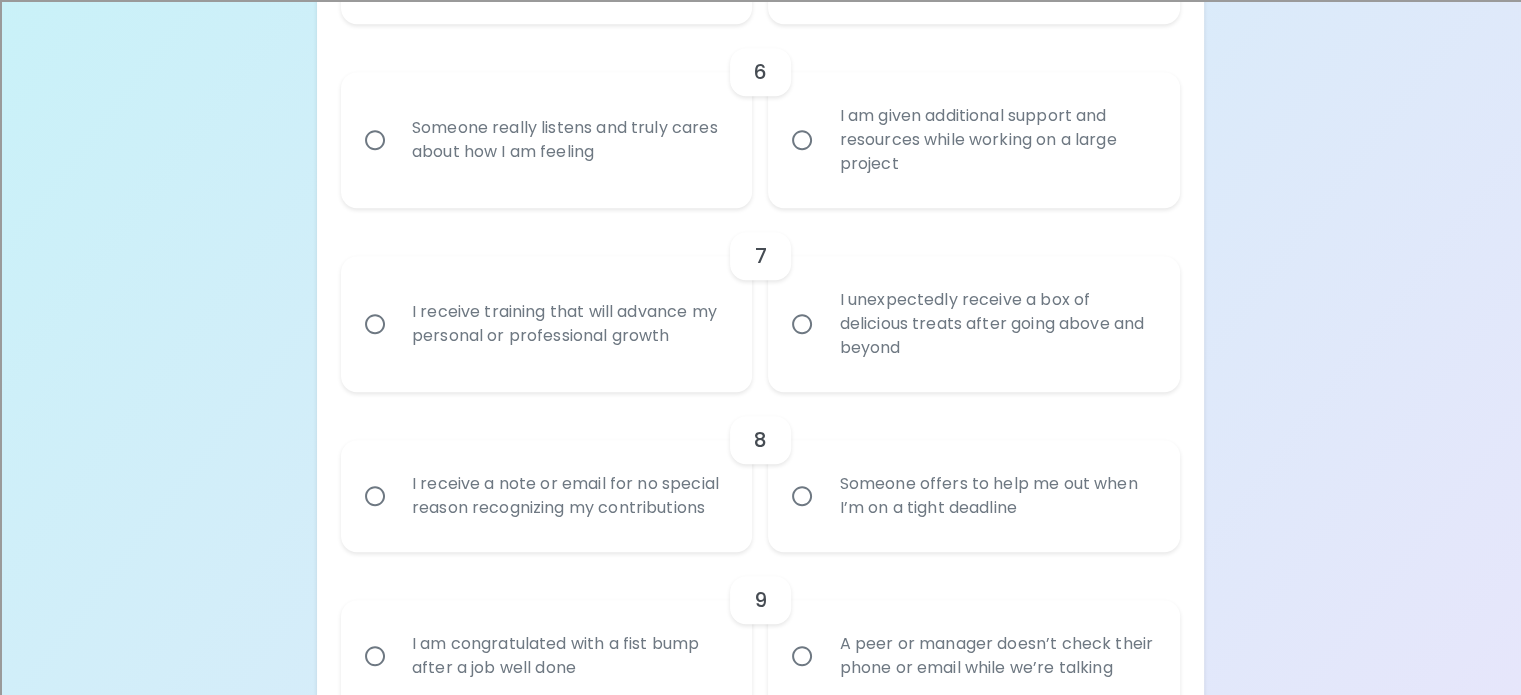 radio on "true" 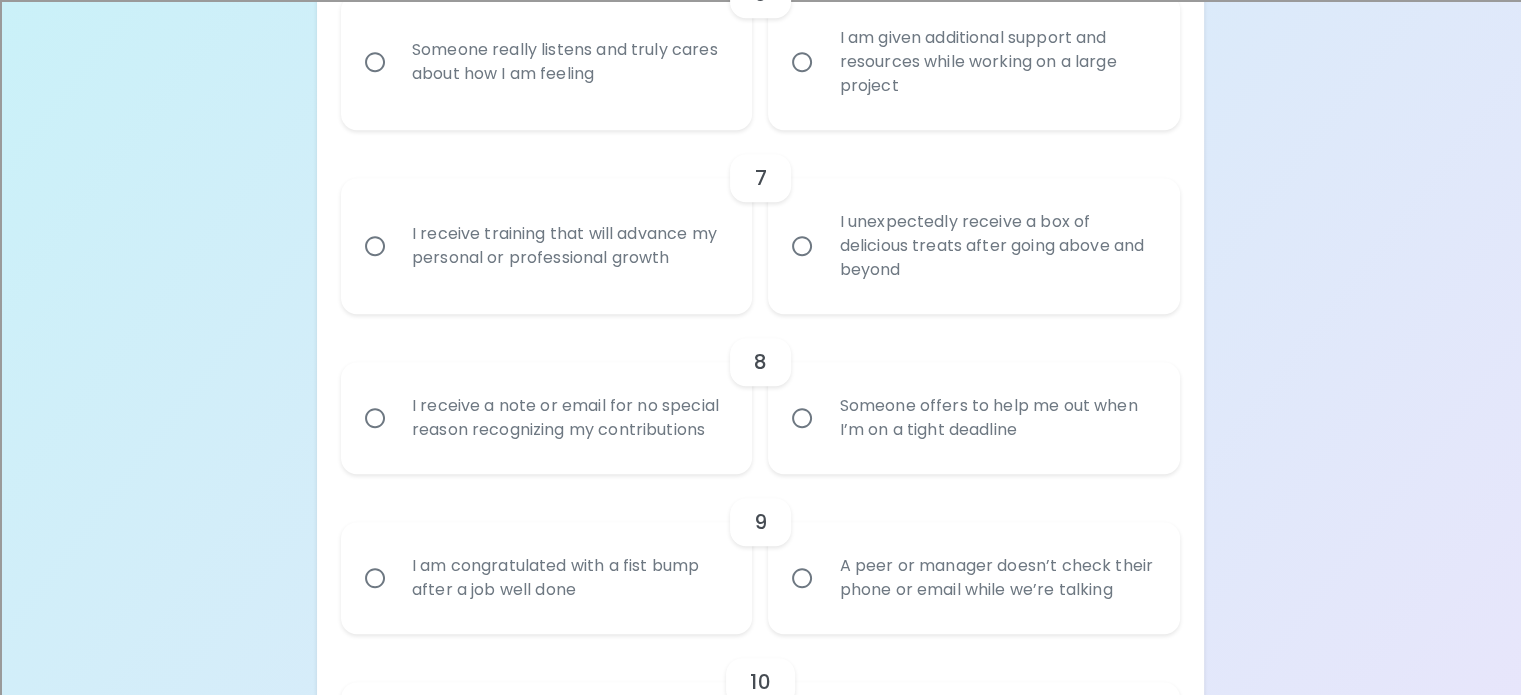 scroll, scrollTop: 1487, scrollLeft: 0, axis: vertical 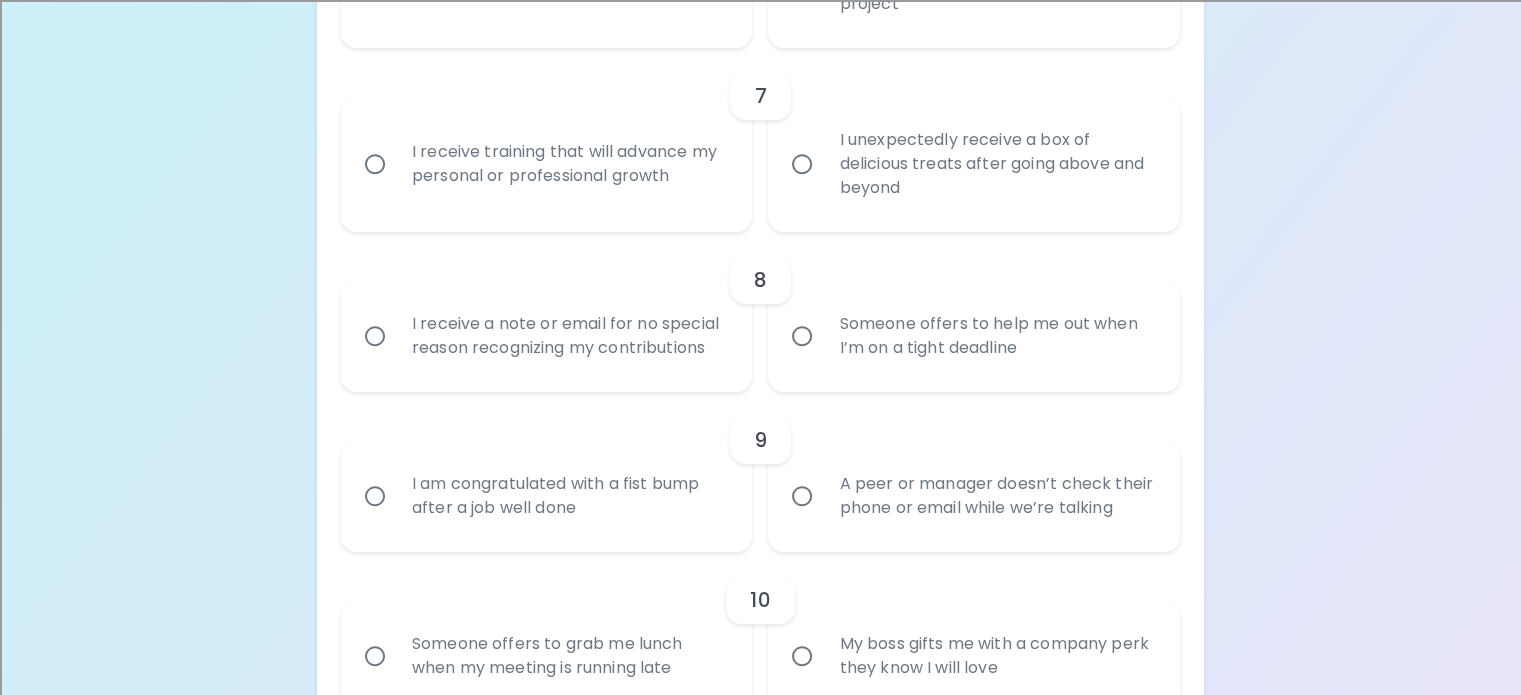 radio on "true" 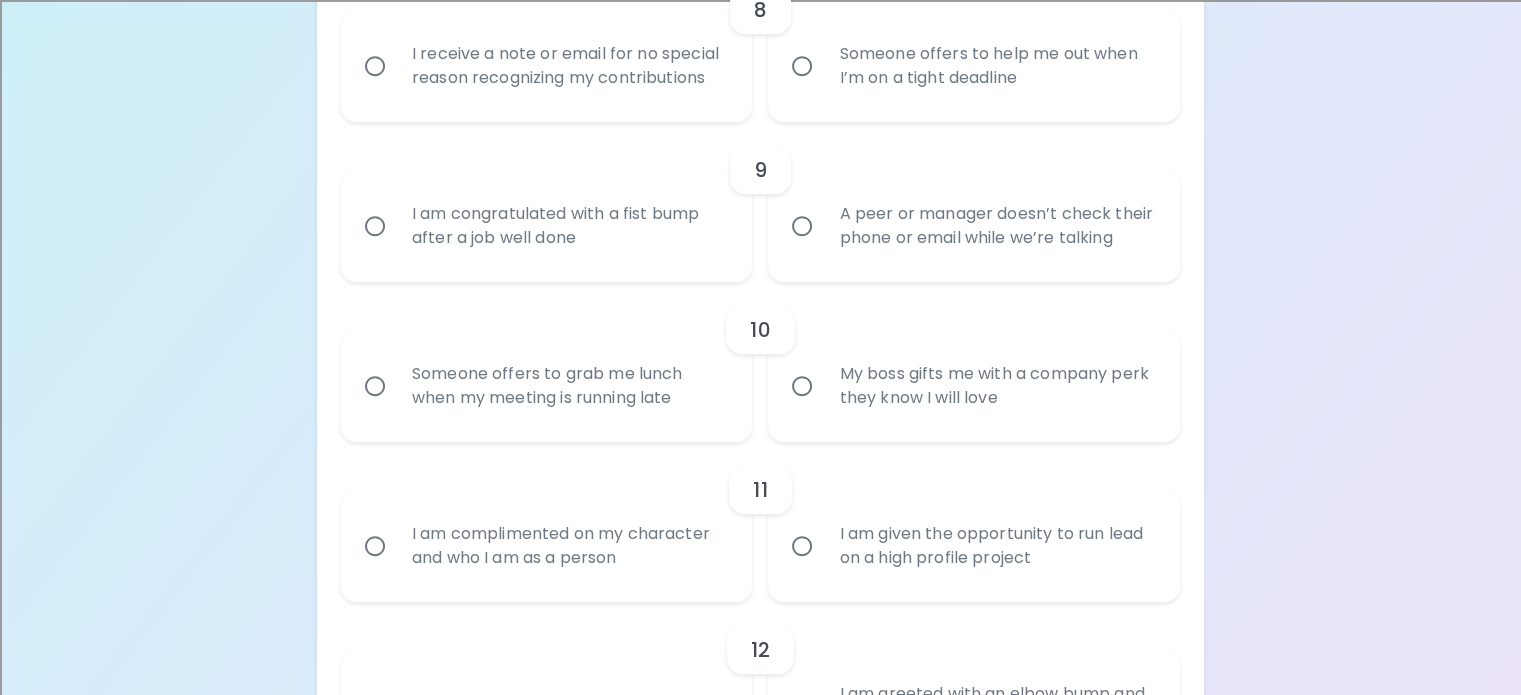 scroll, scrollTop: 1761, scrollLeft: 0, axis: vertical 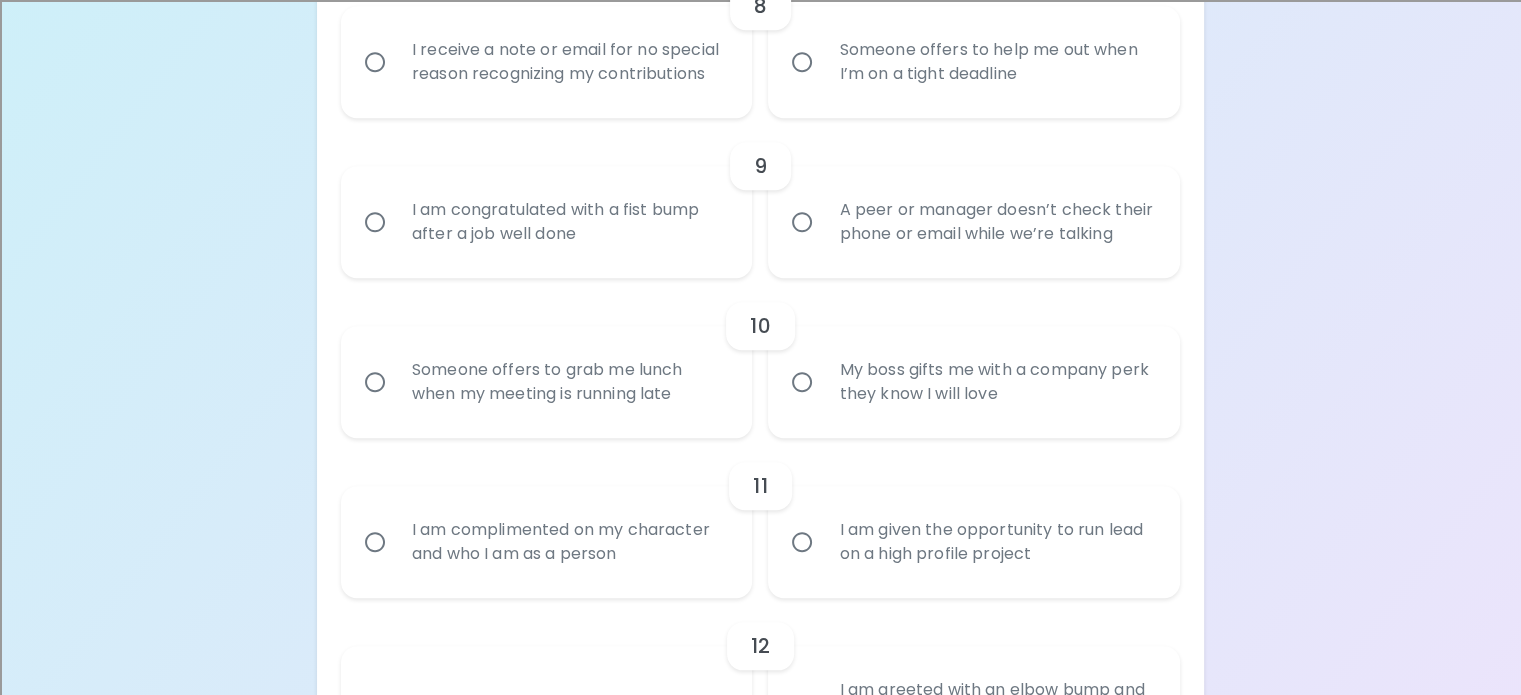 radio on "true" 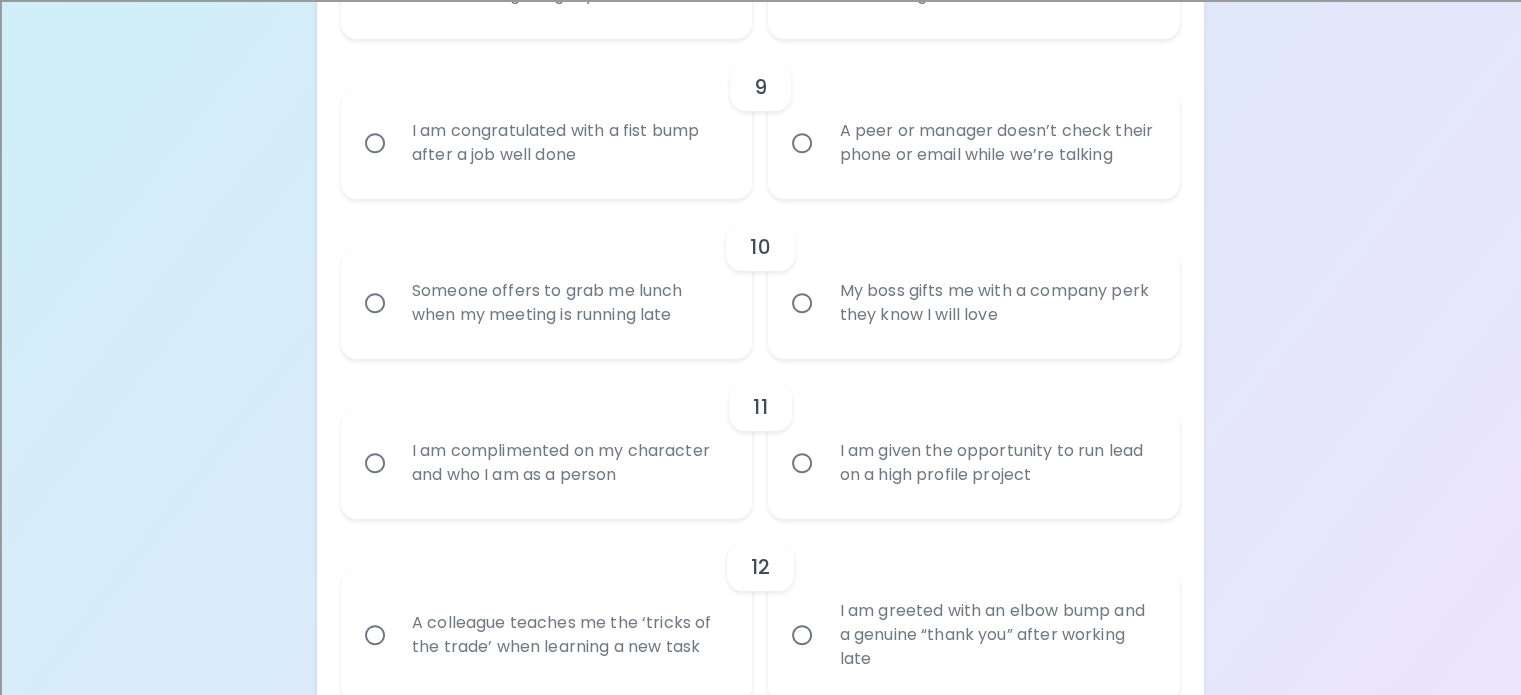 scroll, scrollTop: 1921, scrollLeft: 0, axis: vertical 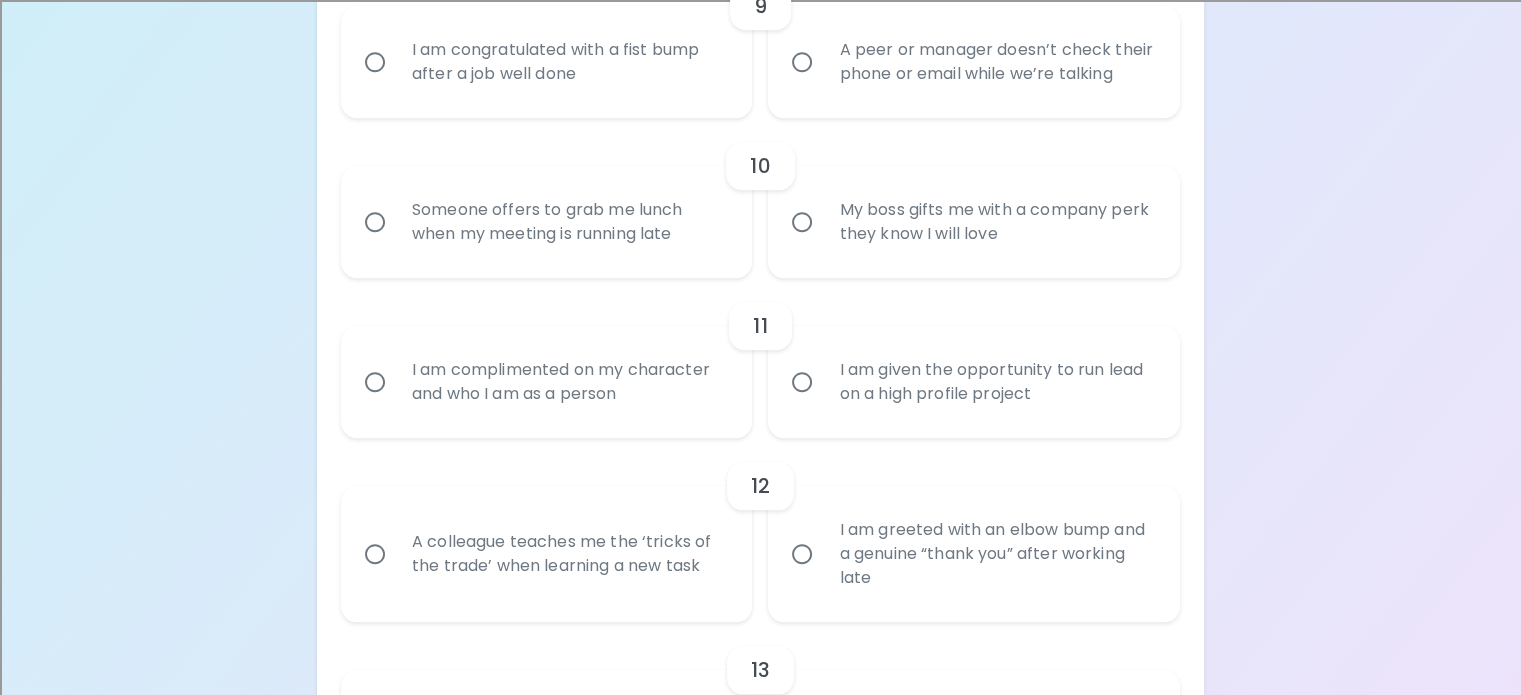 radio on "true" 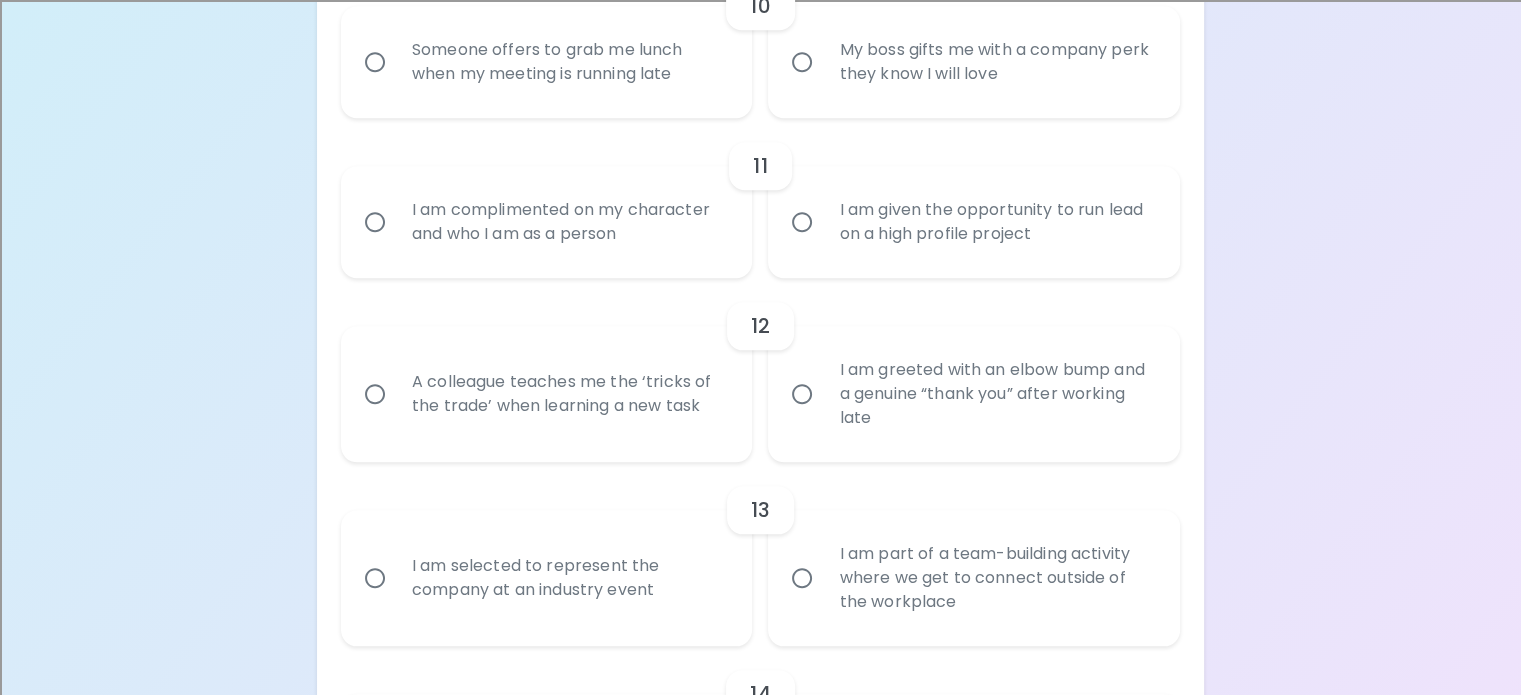radio on "true" 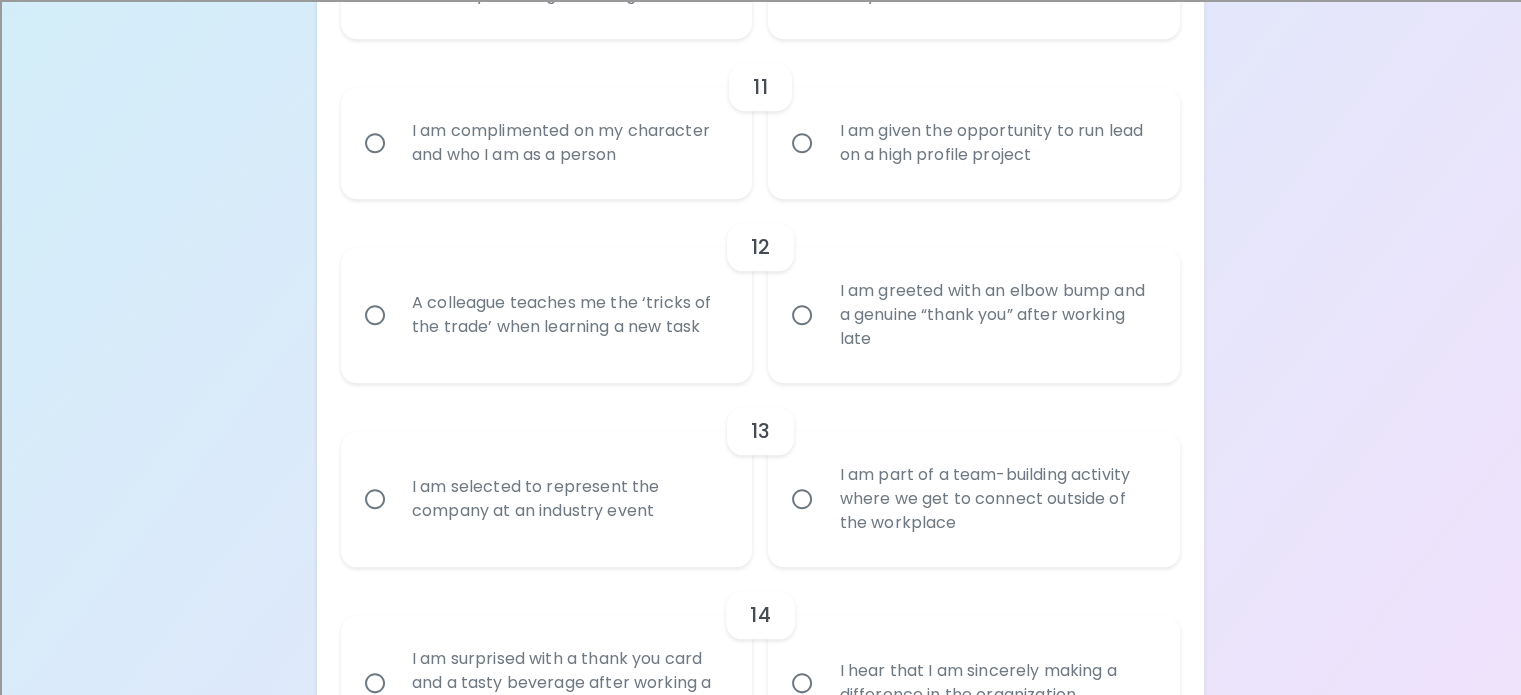 scroll, scrollTop: 2241, scrollLeft: 0, axis: vertical 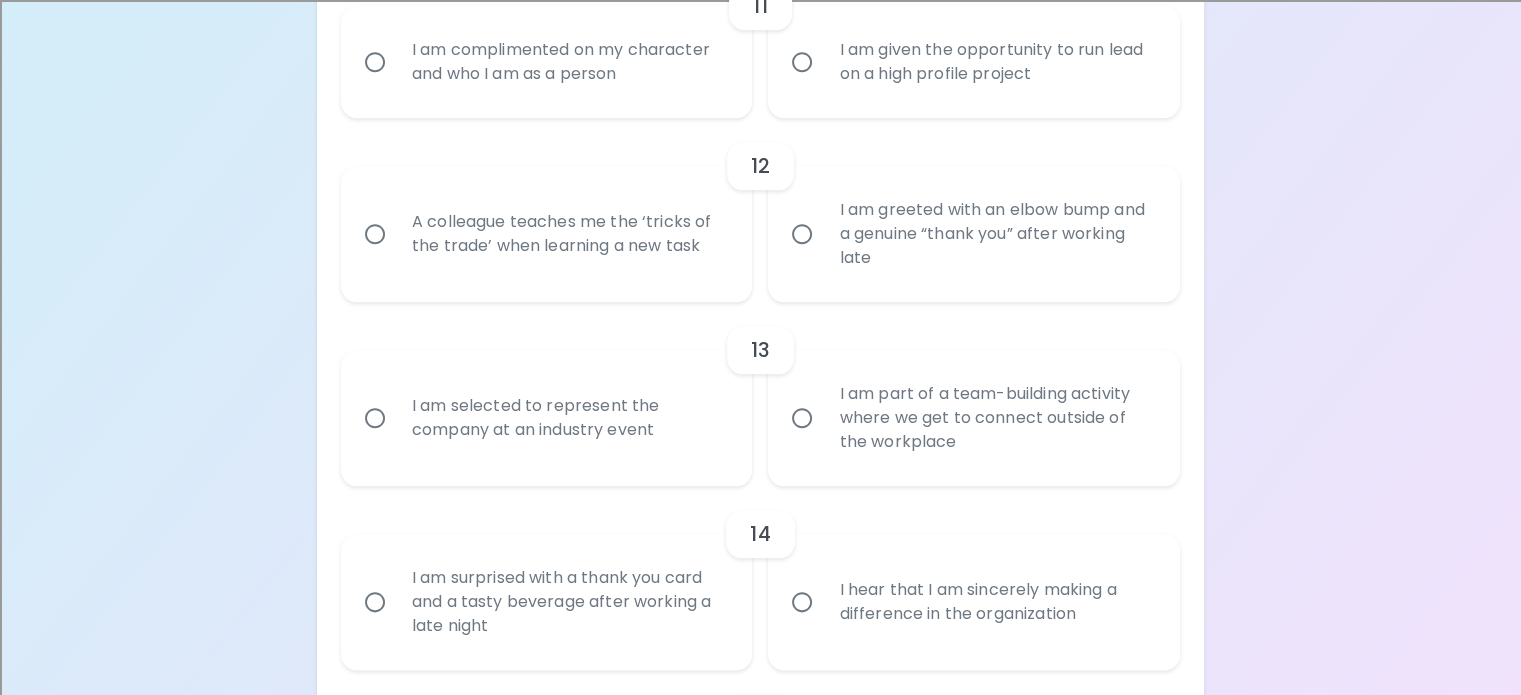 radio on "true" 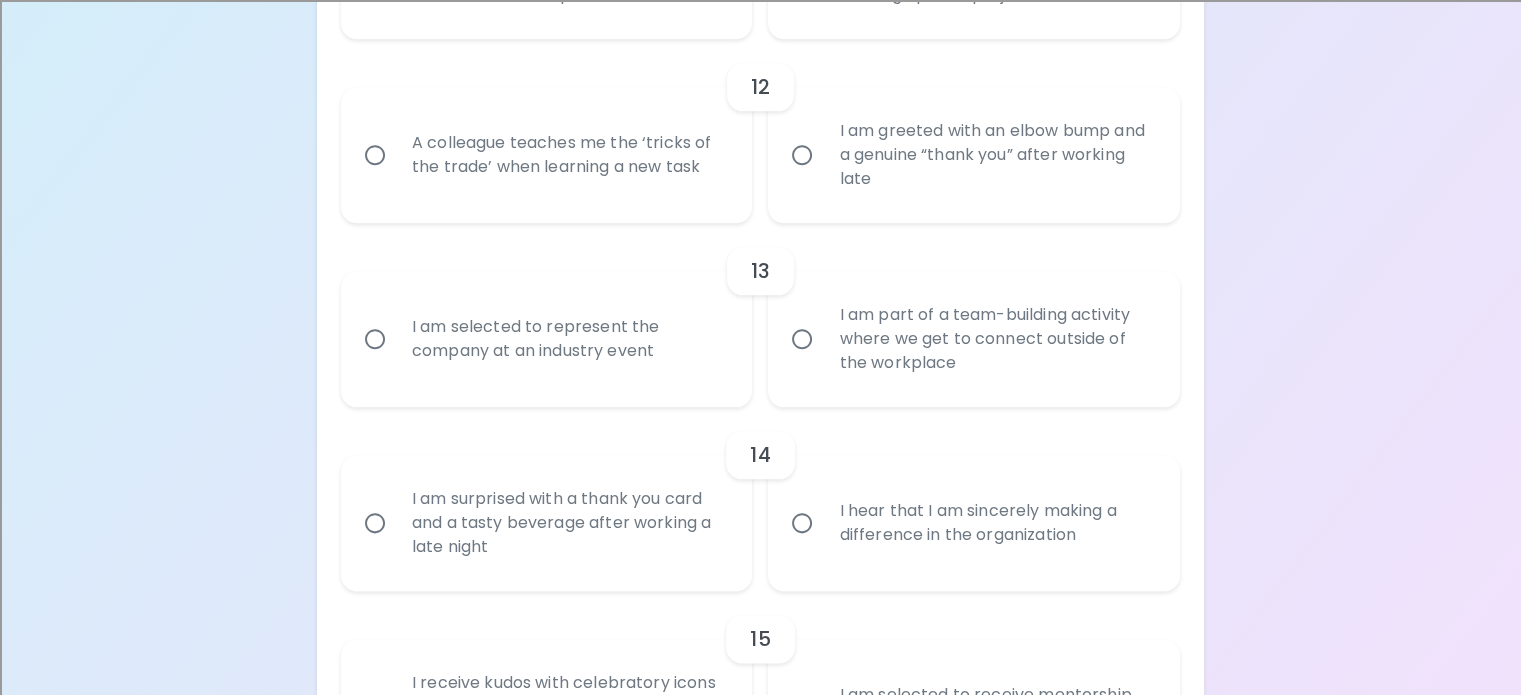 scroll, scrollTop: 2401, scrollLeft: 0, axis: vertical 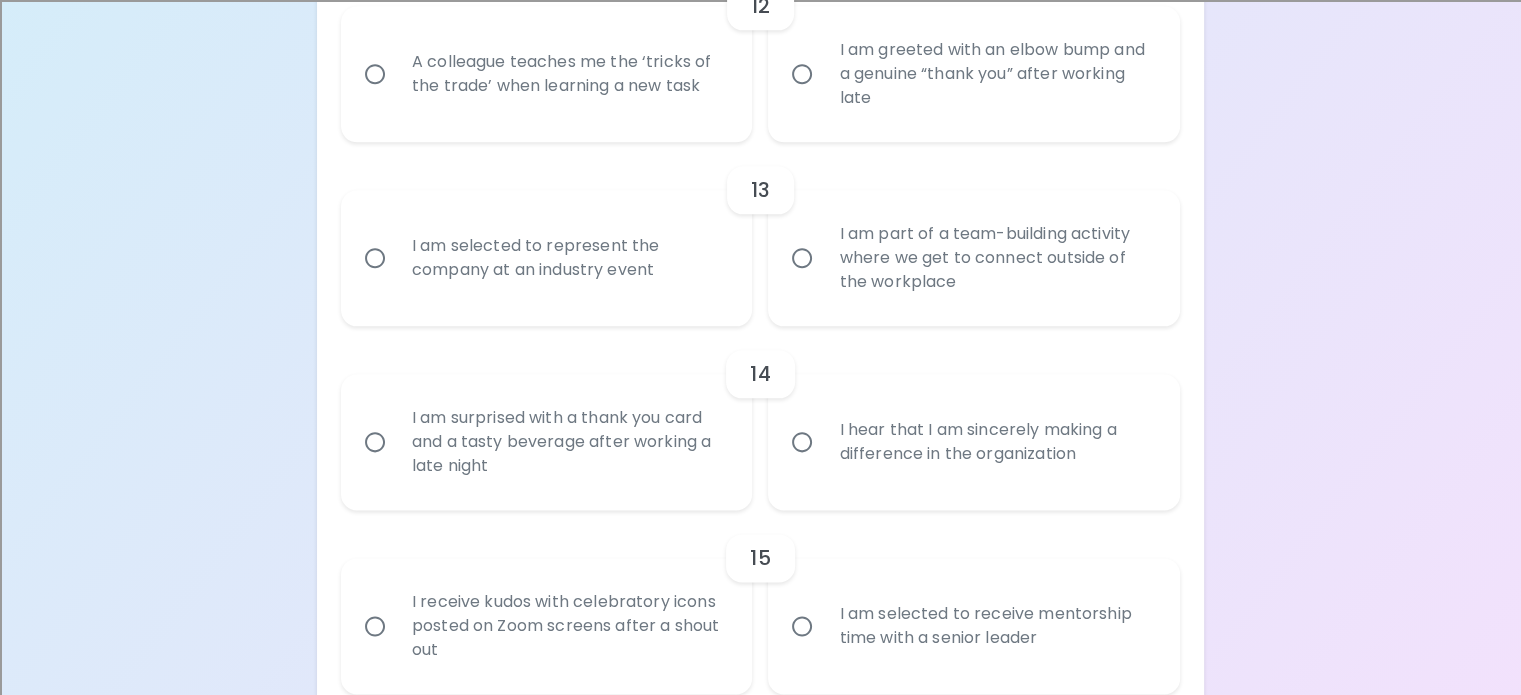radio on "true" 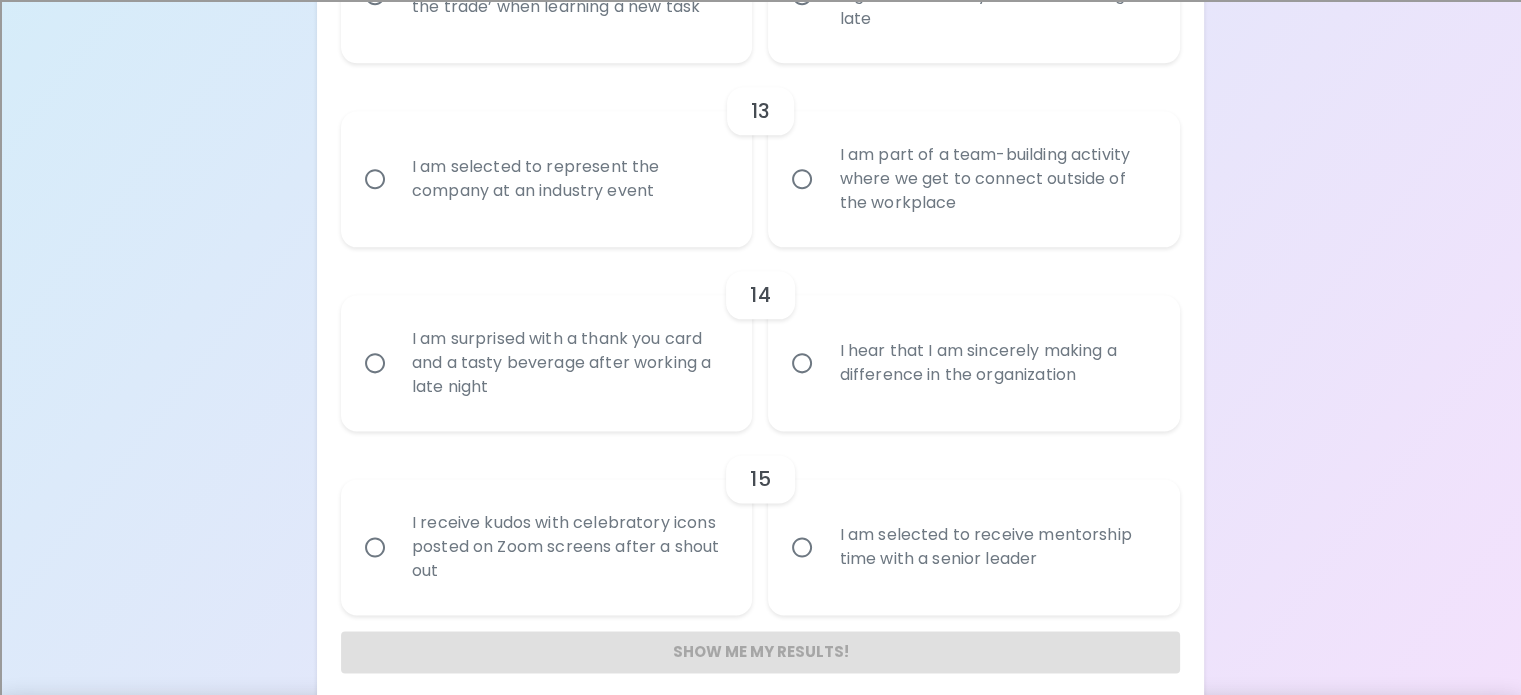 scroll, scrollTop: 2561, scrollLeft: 0, axis: vertical 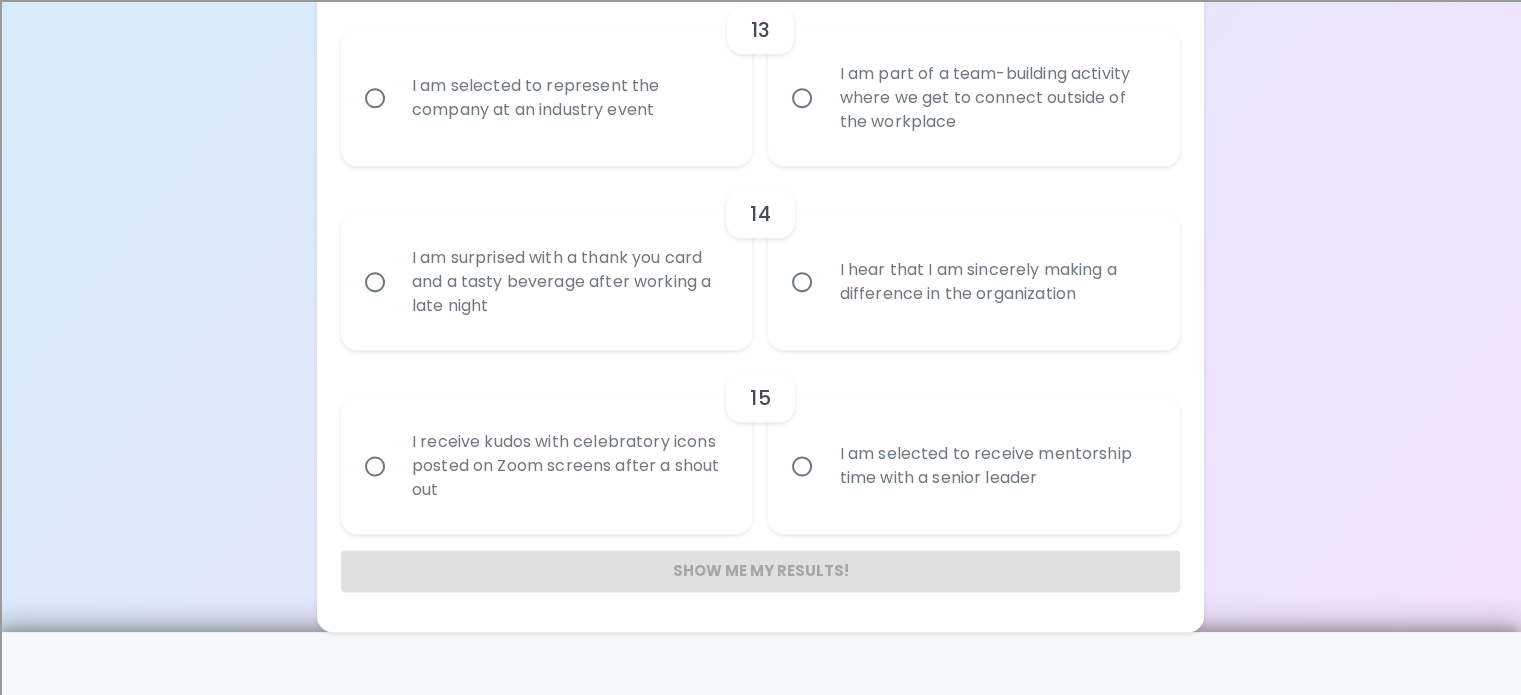 radio on "true" 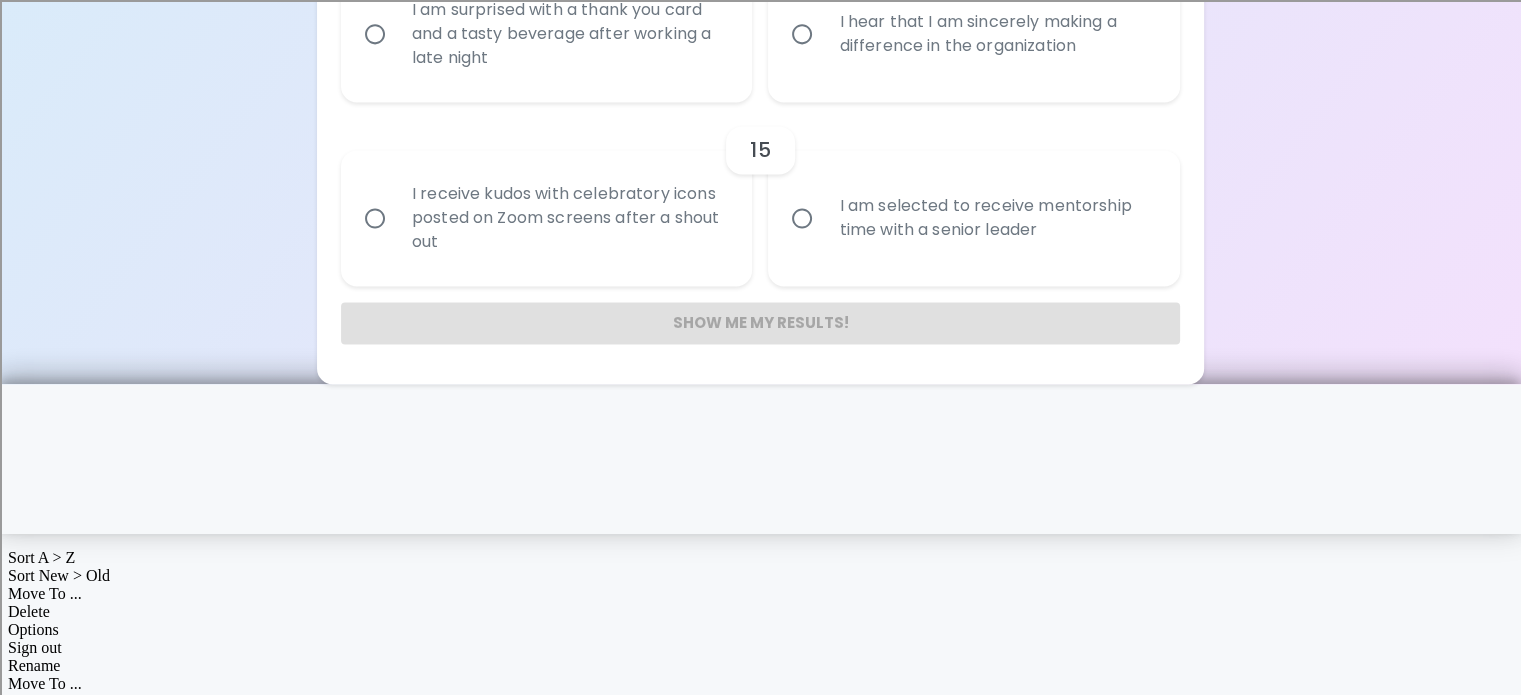 scroll, scrollTop: 3050, scrollLeft: 0, axis: vertical 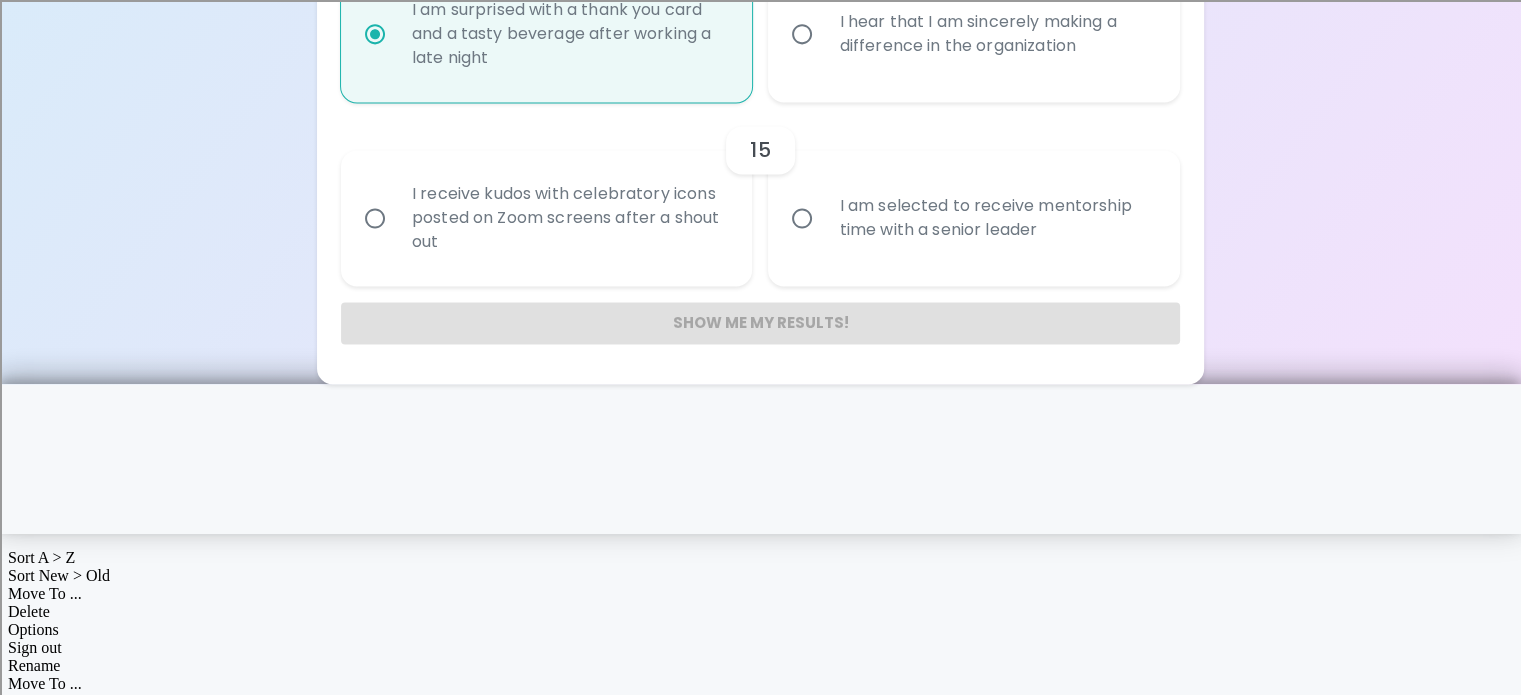 radio on "true" 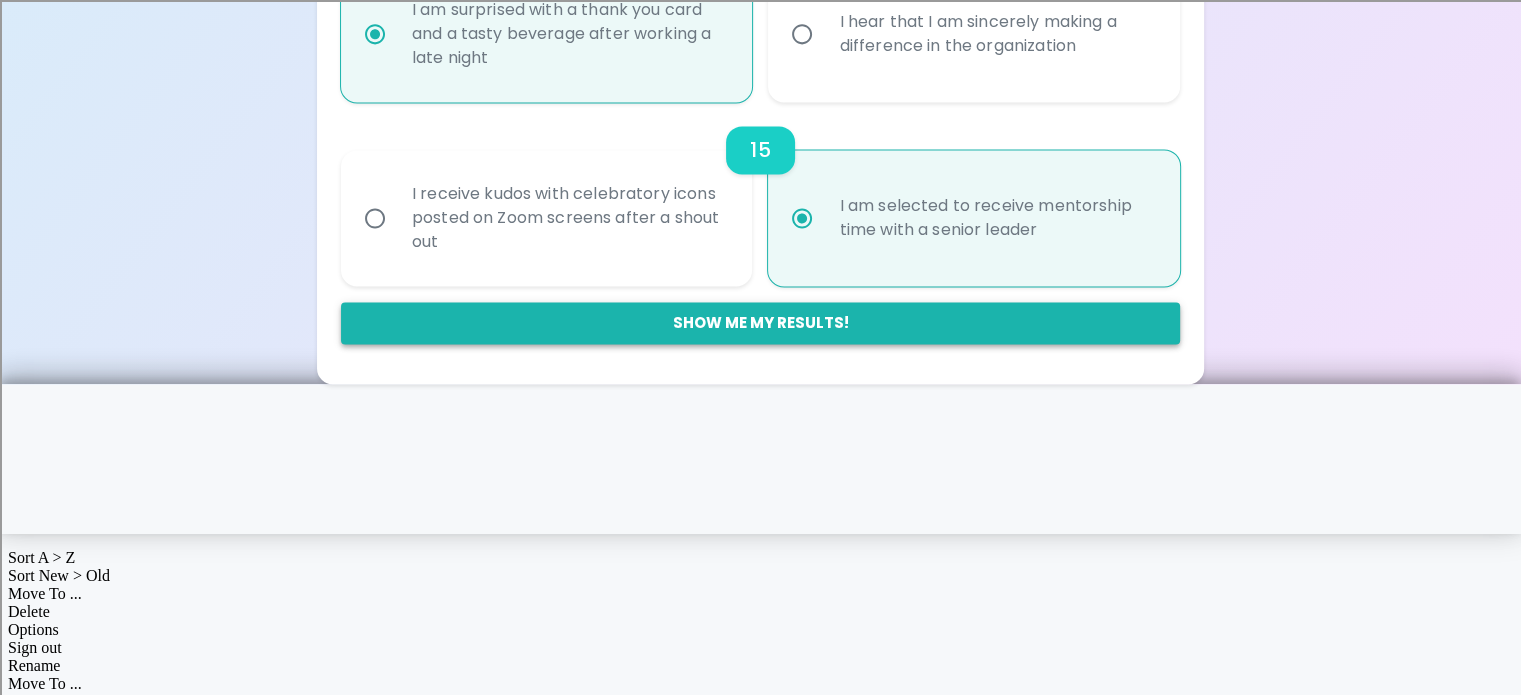 radio on "true" 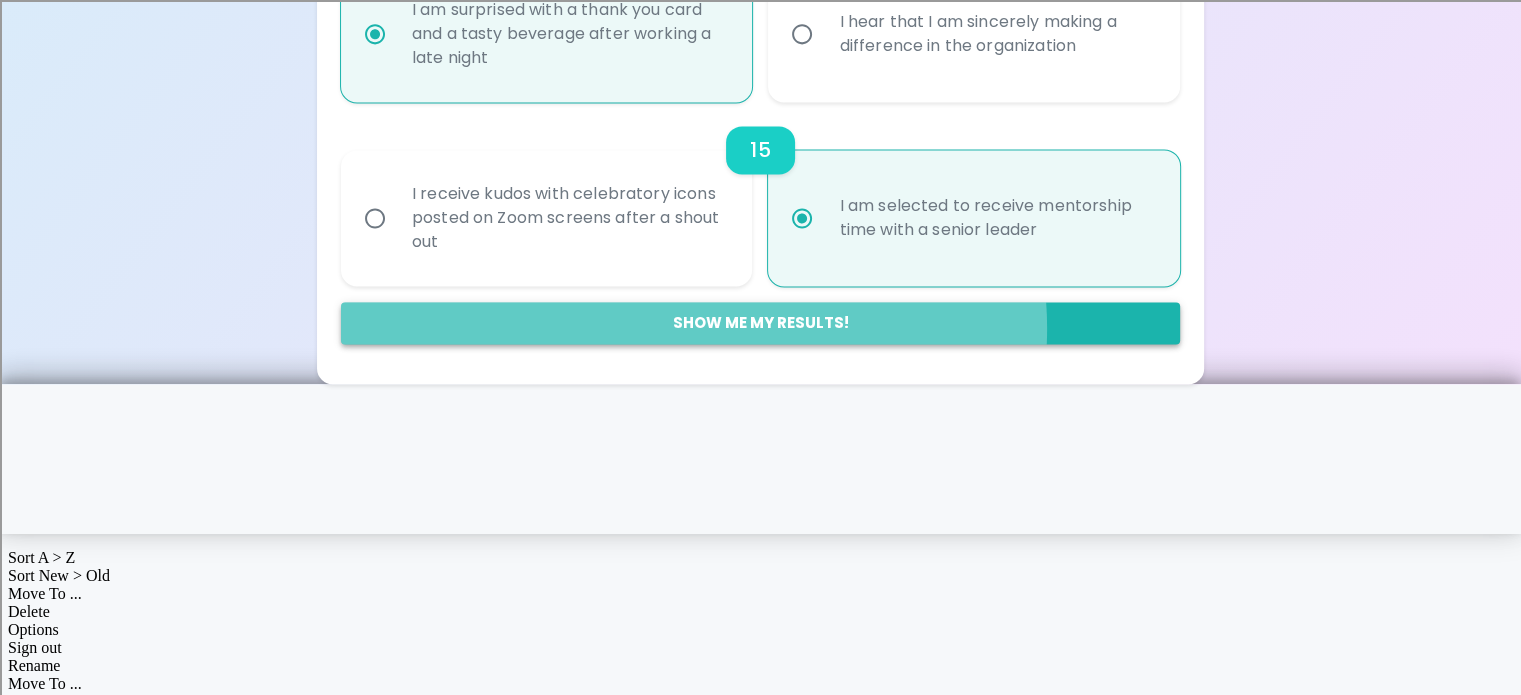 click on "Show me my results!" at bounding box center [760, 323] 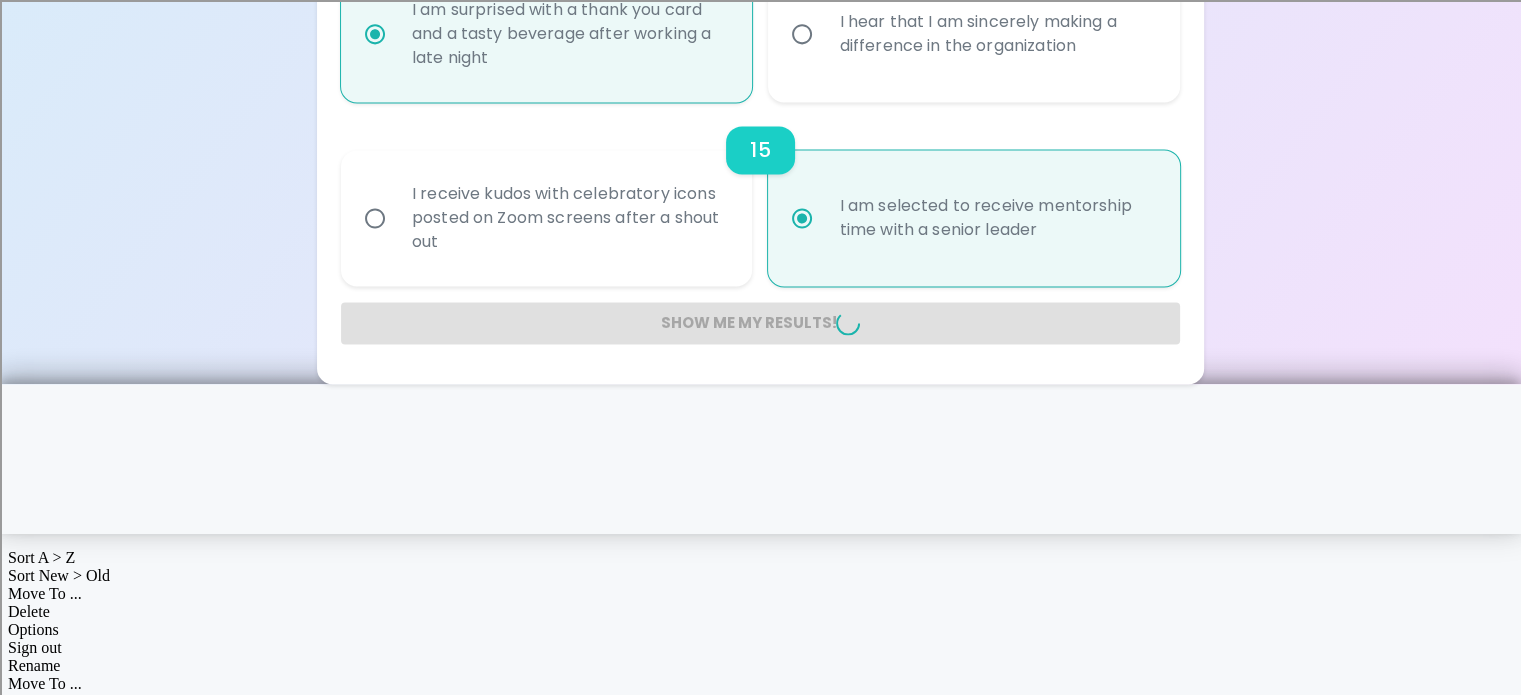 radio on "false" 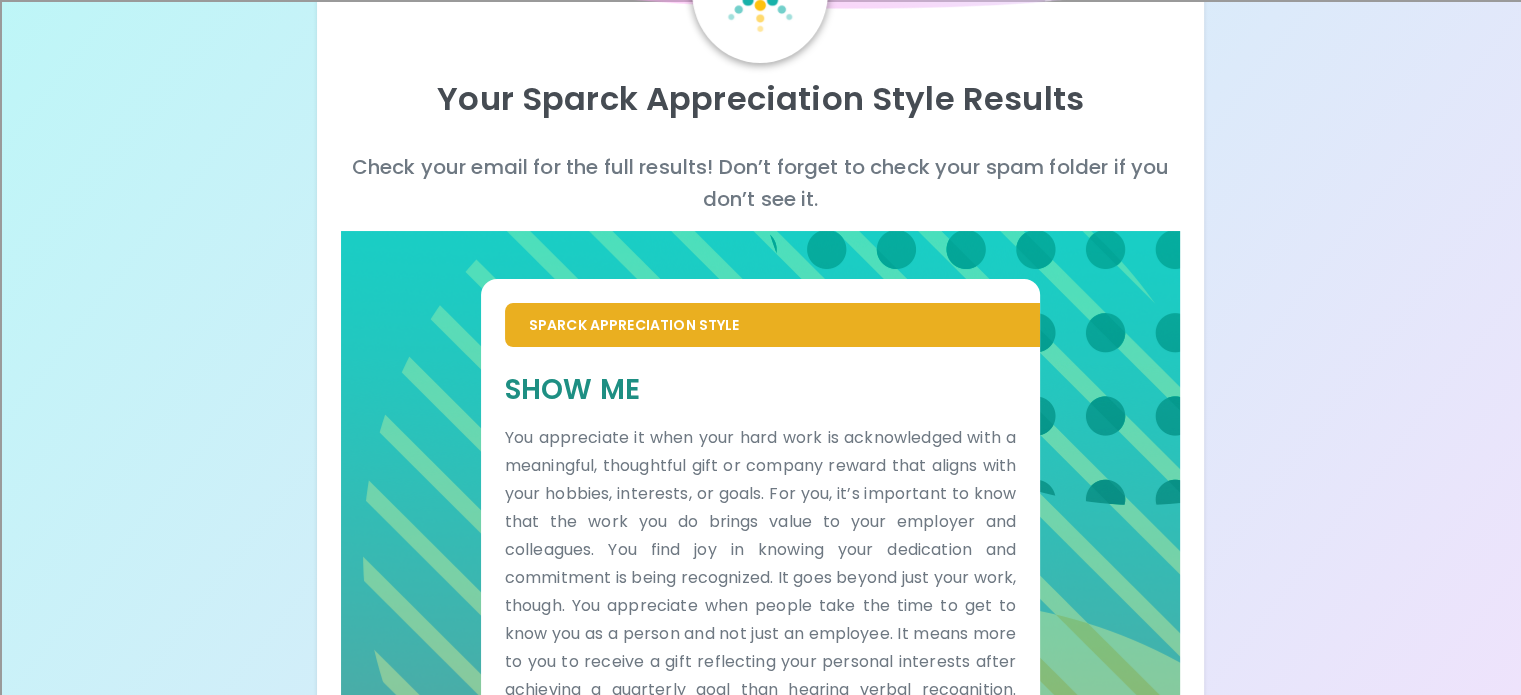scroll, scrollTop: 0, scrollLeft: 0, axis: both 